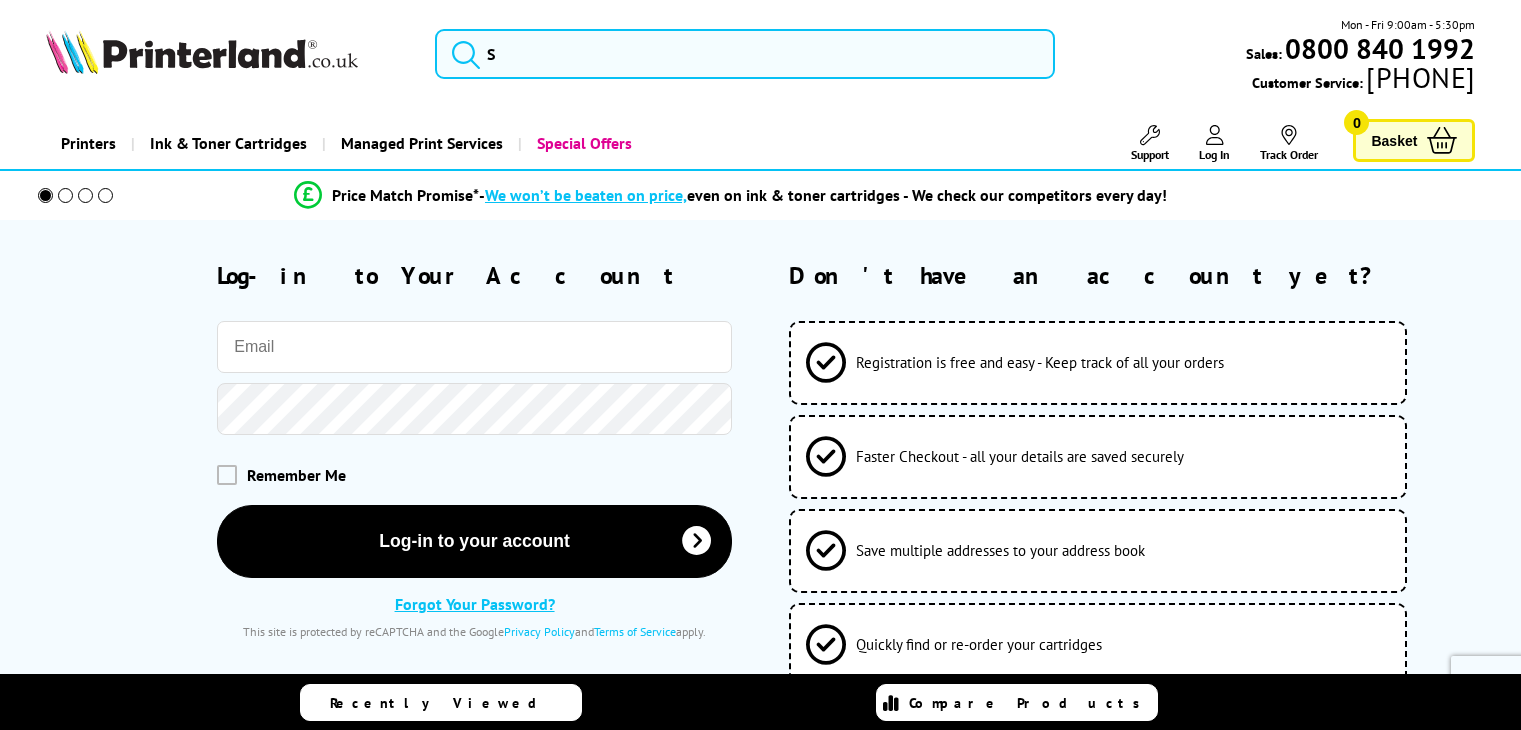 scroll, scrollTop: 0, scrollLeft: 0, axis: both 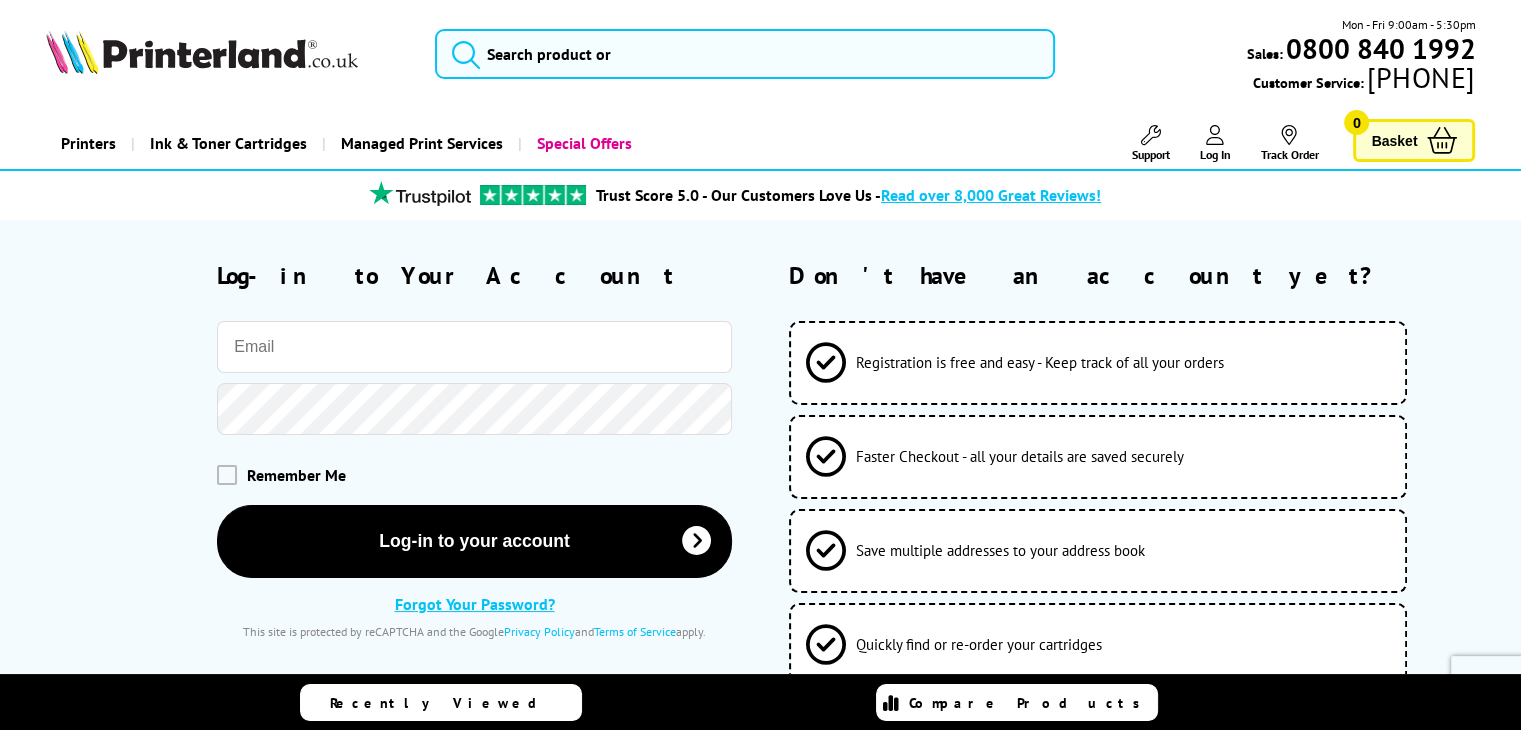 click at bounding box center [474, 347] 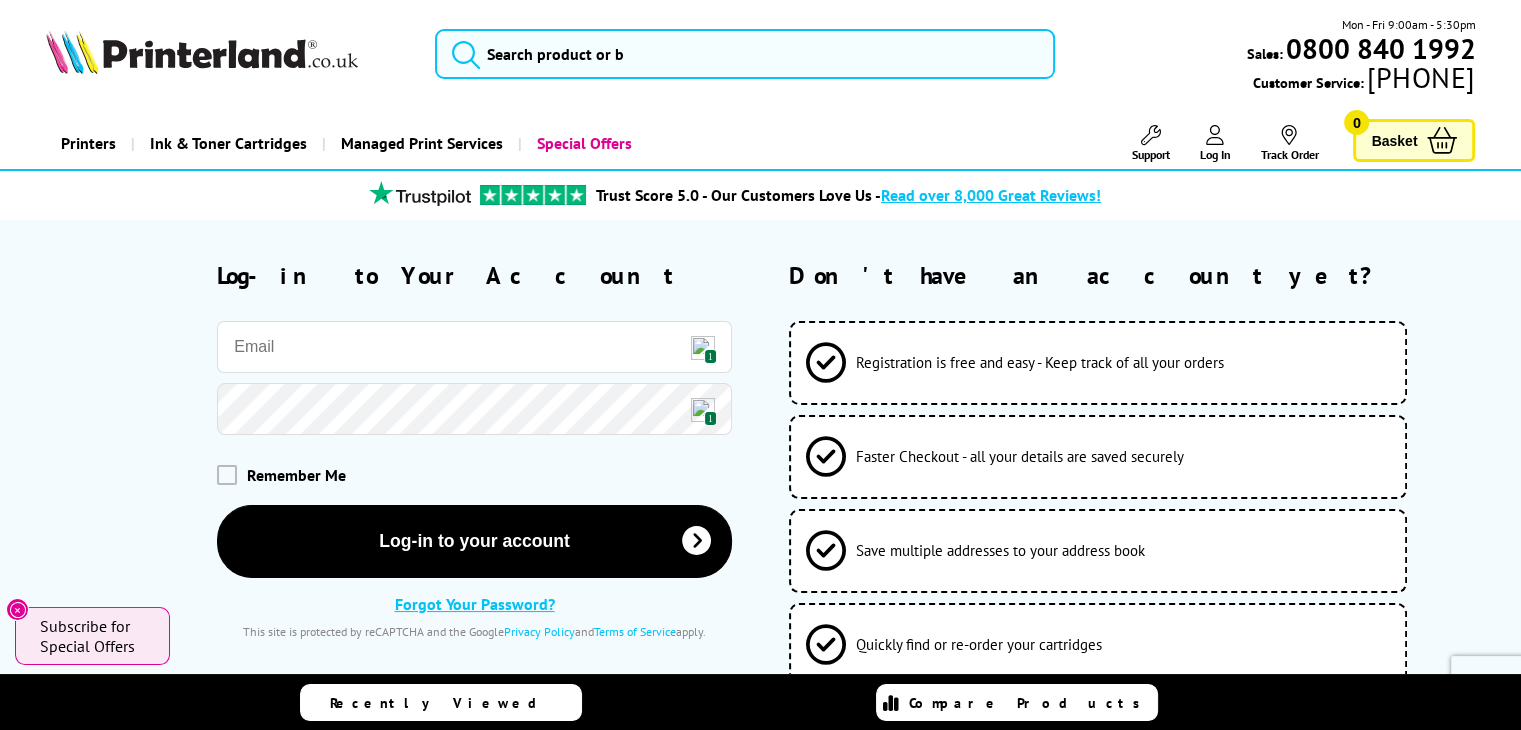 click at bounding box center [703, 348] 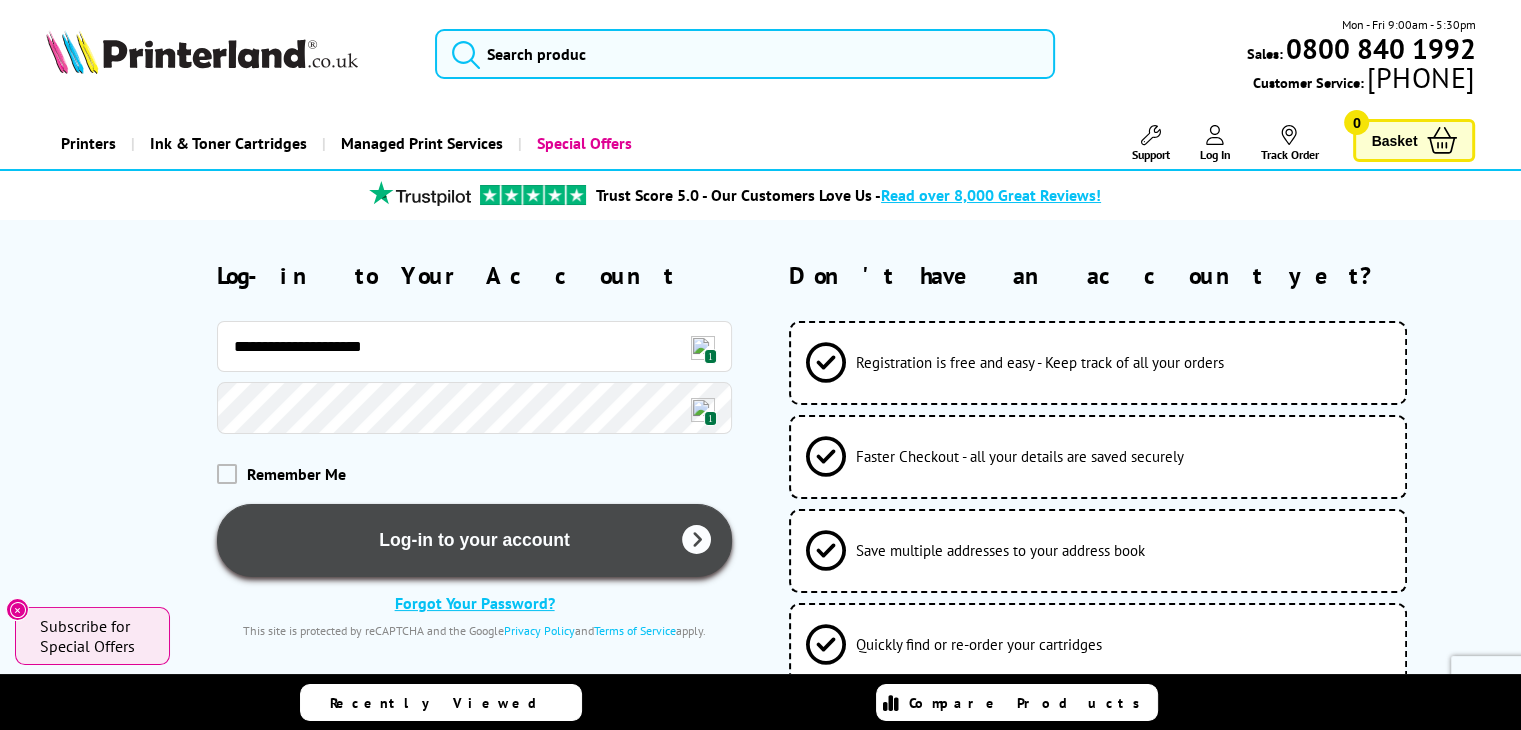 click on "Log-in to your account" at bounding box center (474, 540) 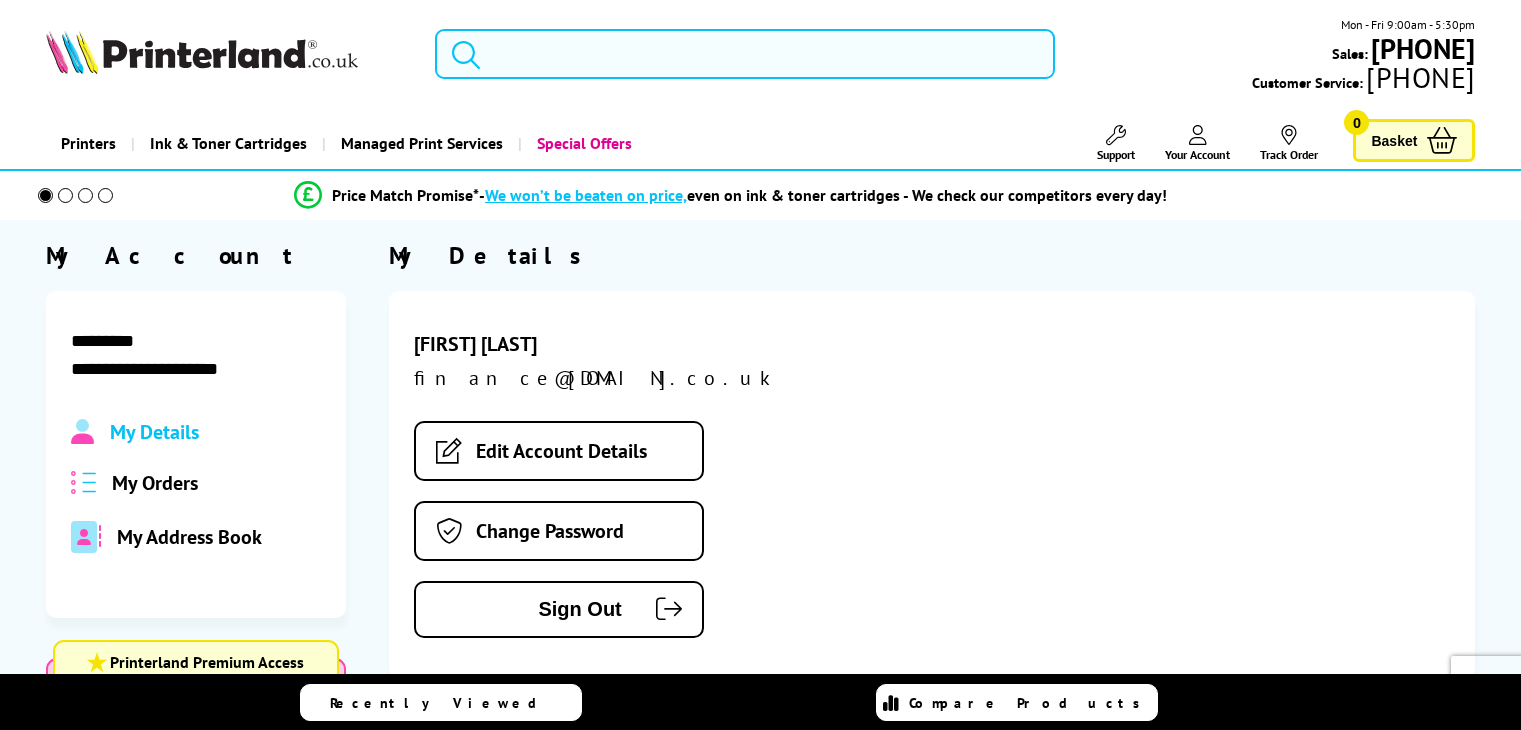 scroll, scrollTop: 0, scrollLeft: 0, axis: both 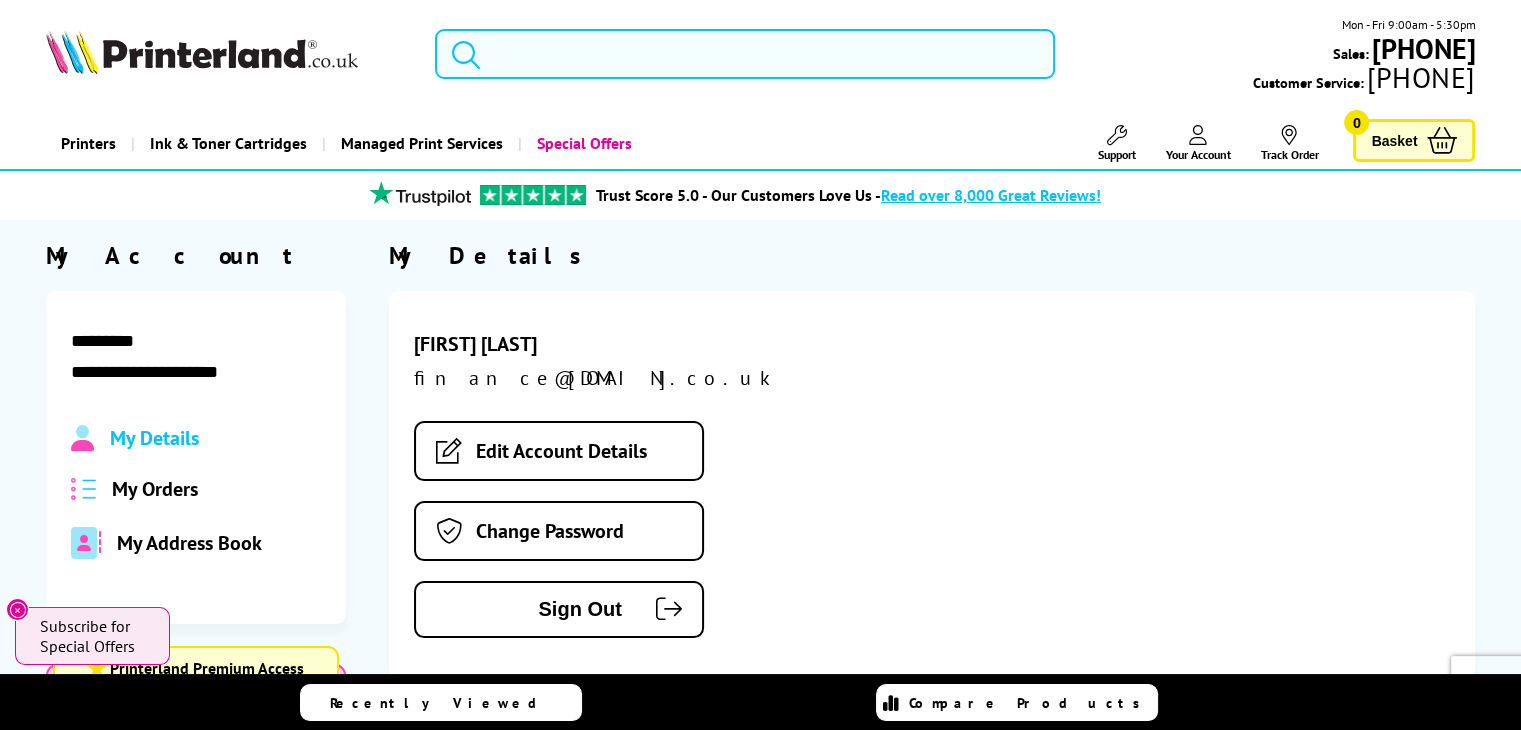 click at bounding box center (745, 54) 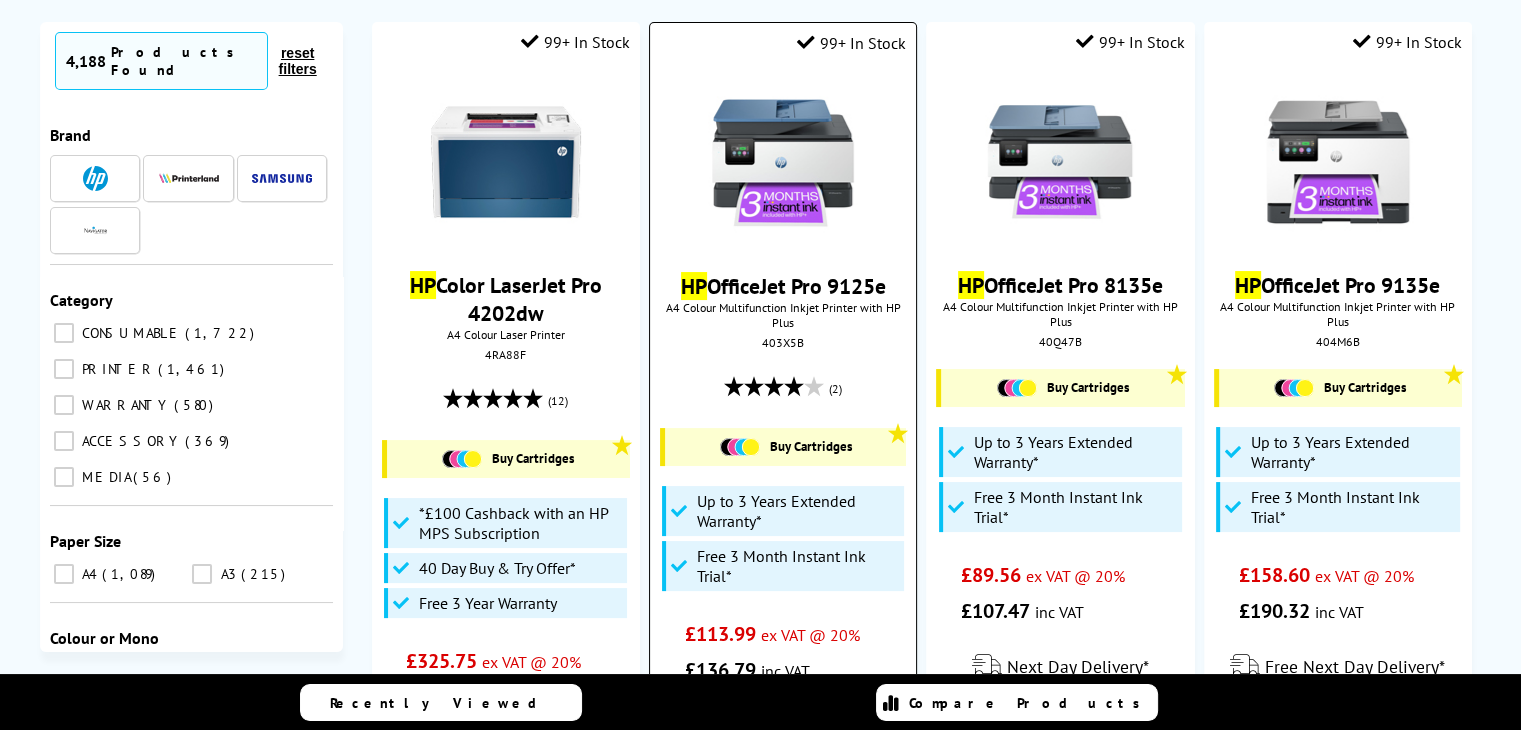 scroll, scrollTop: 0, scrollLeft: 0, axis: both 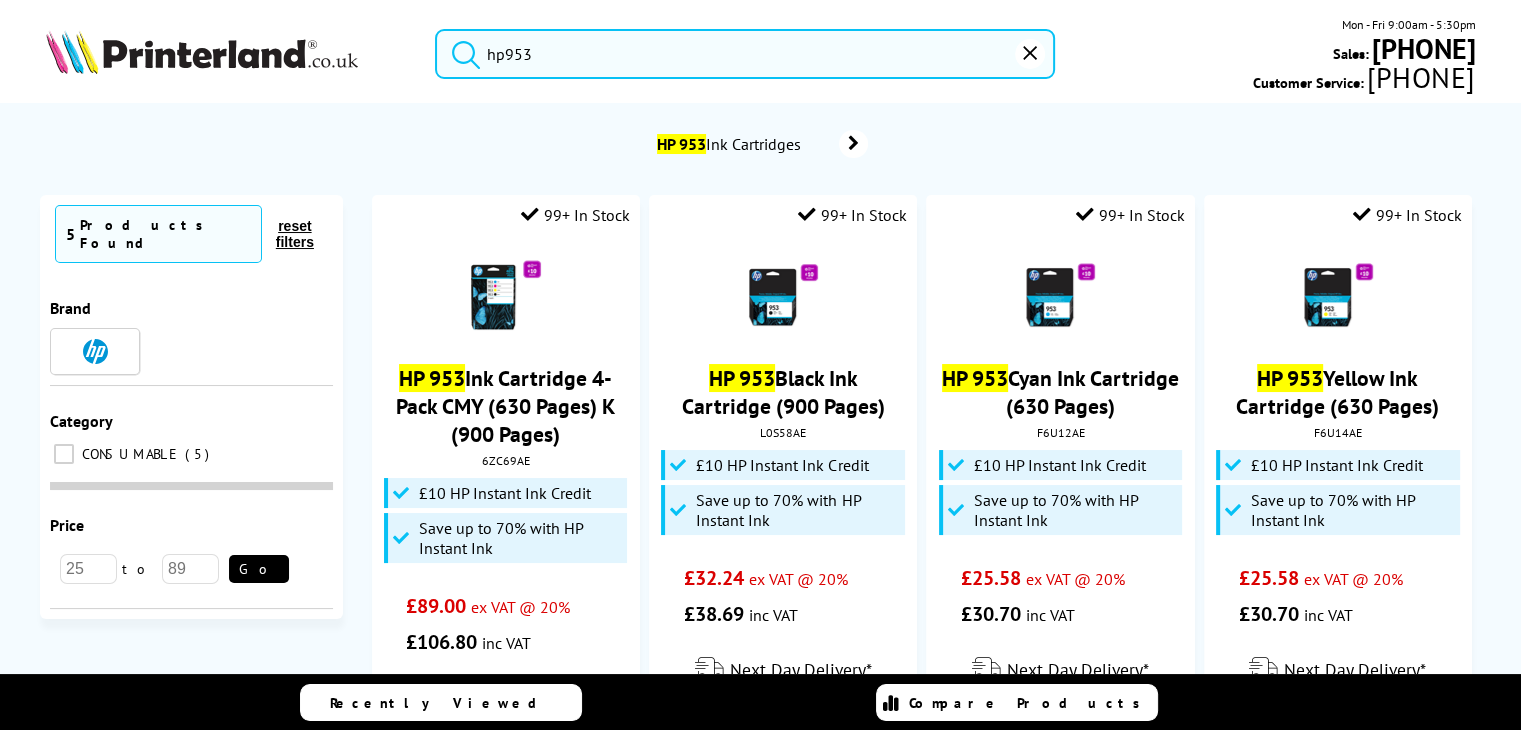 type on "hp953" 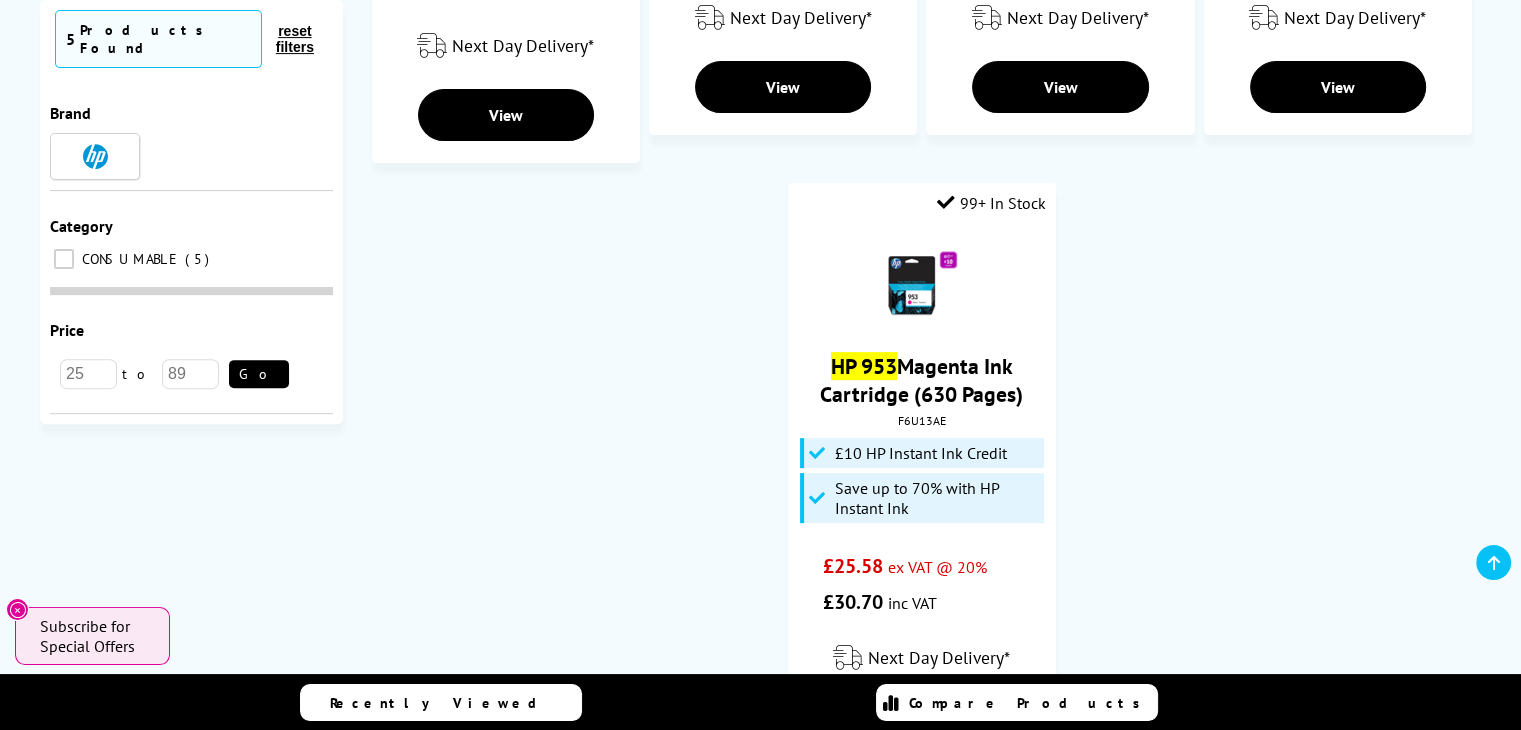 scroll, scrollTop: 200, scrollLeft: 0, axis: vertical 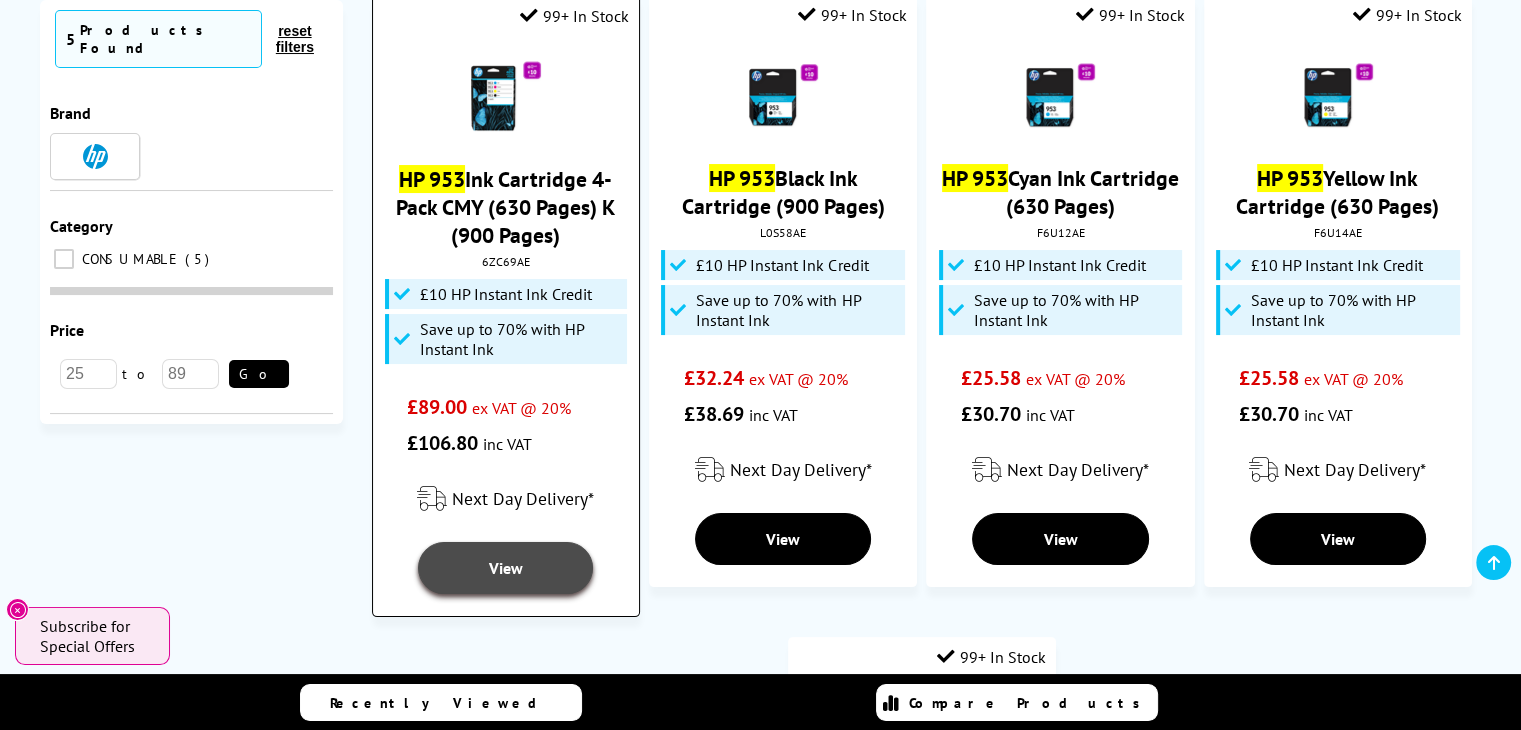 click on "View" at bounding box center [506, 568] 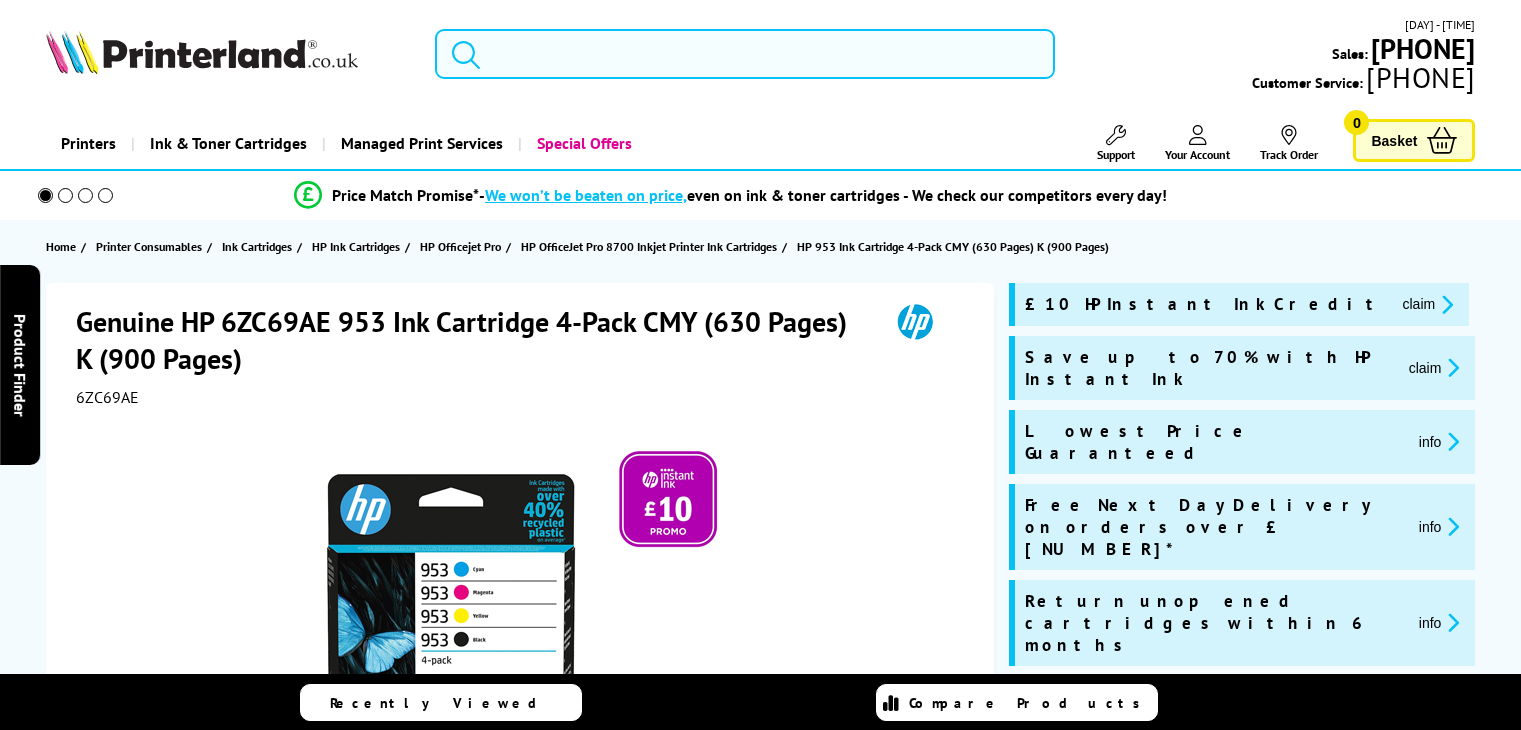 scroll, scrollTop: 0, scrollLeft: 0, axis: both 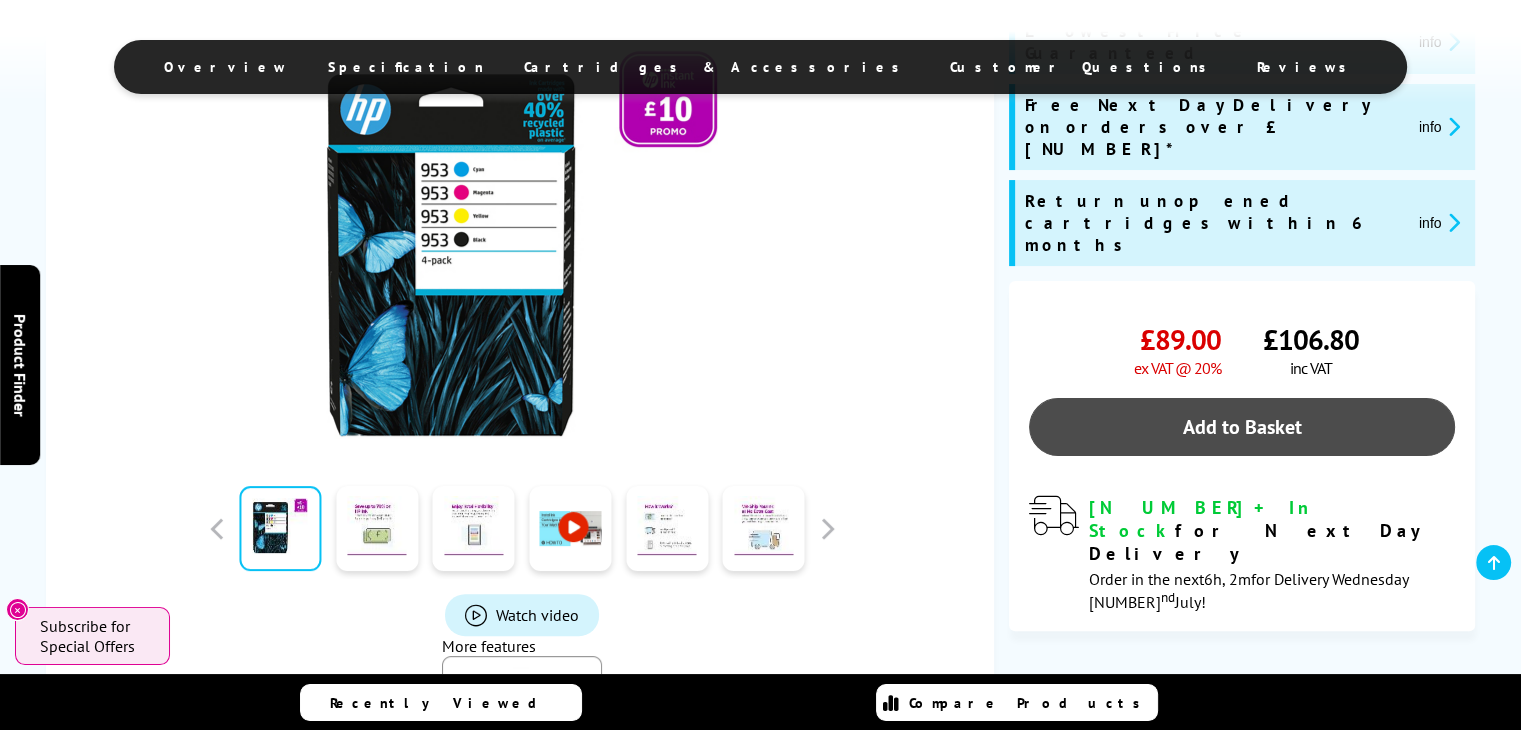 click on "Add to Basket" at bounding box center [1242, 427] 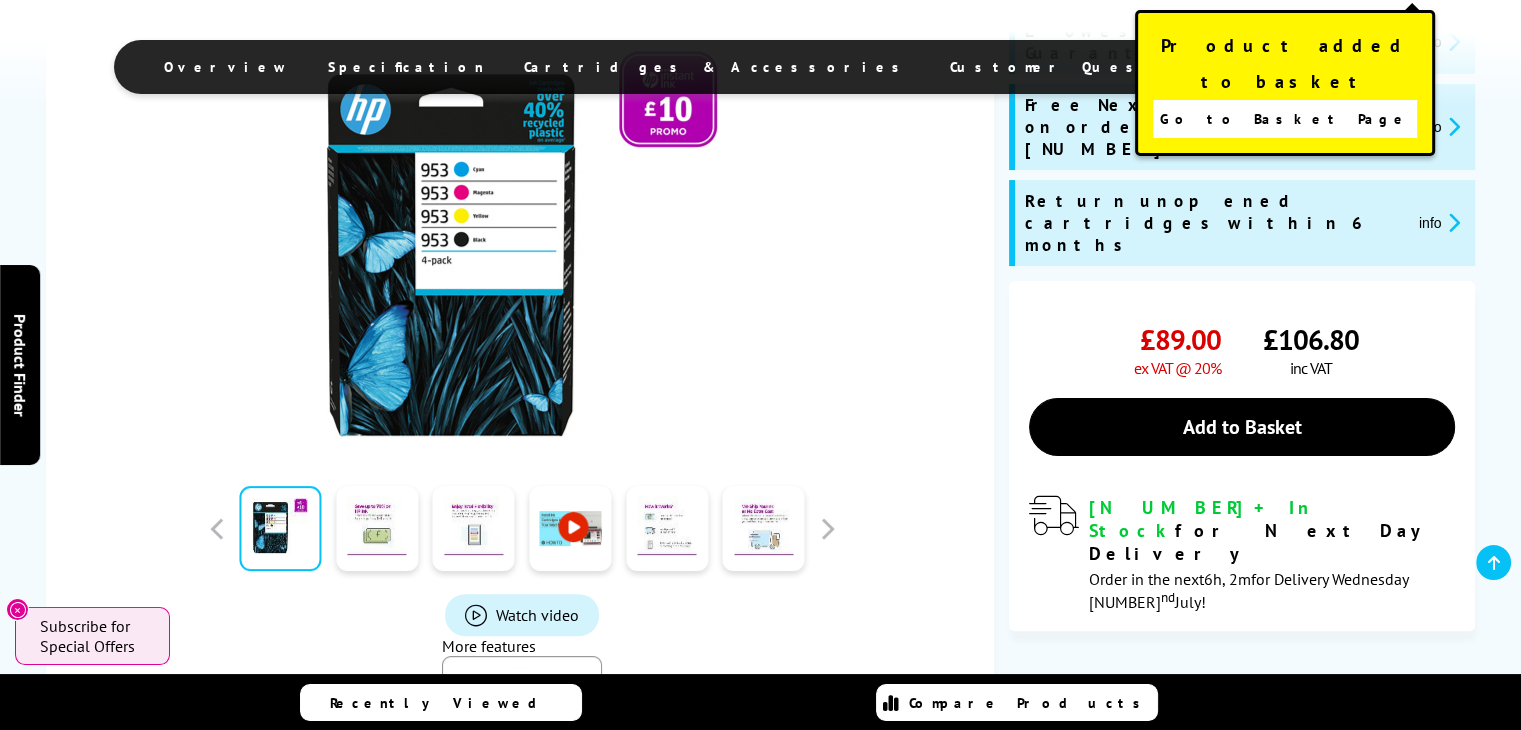 click on "Go to Basket Page" at bounding box center [1284, 119] 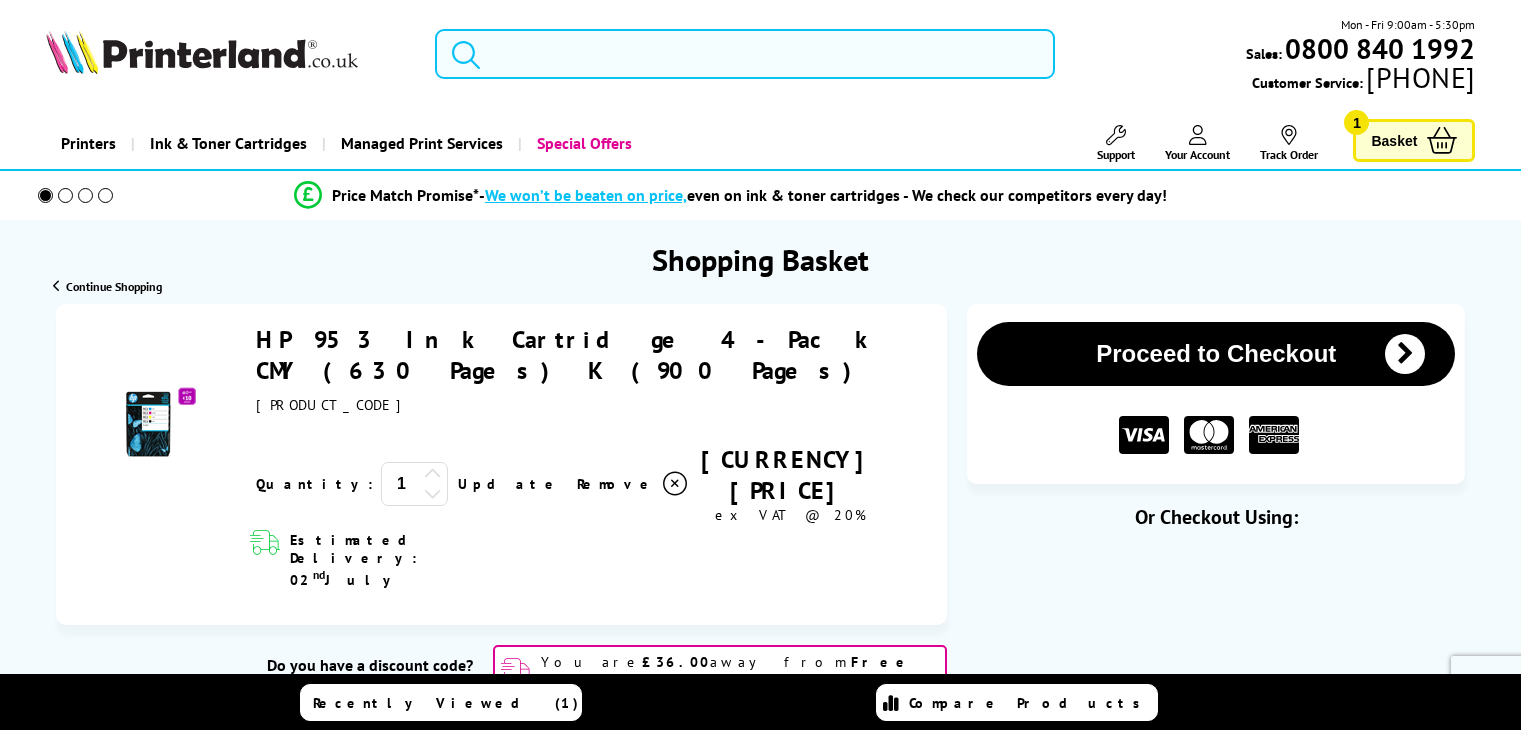 scroll, scrollTop: 0, scrollLeft: 0, axis: both 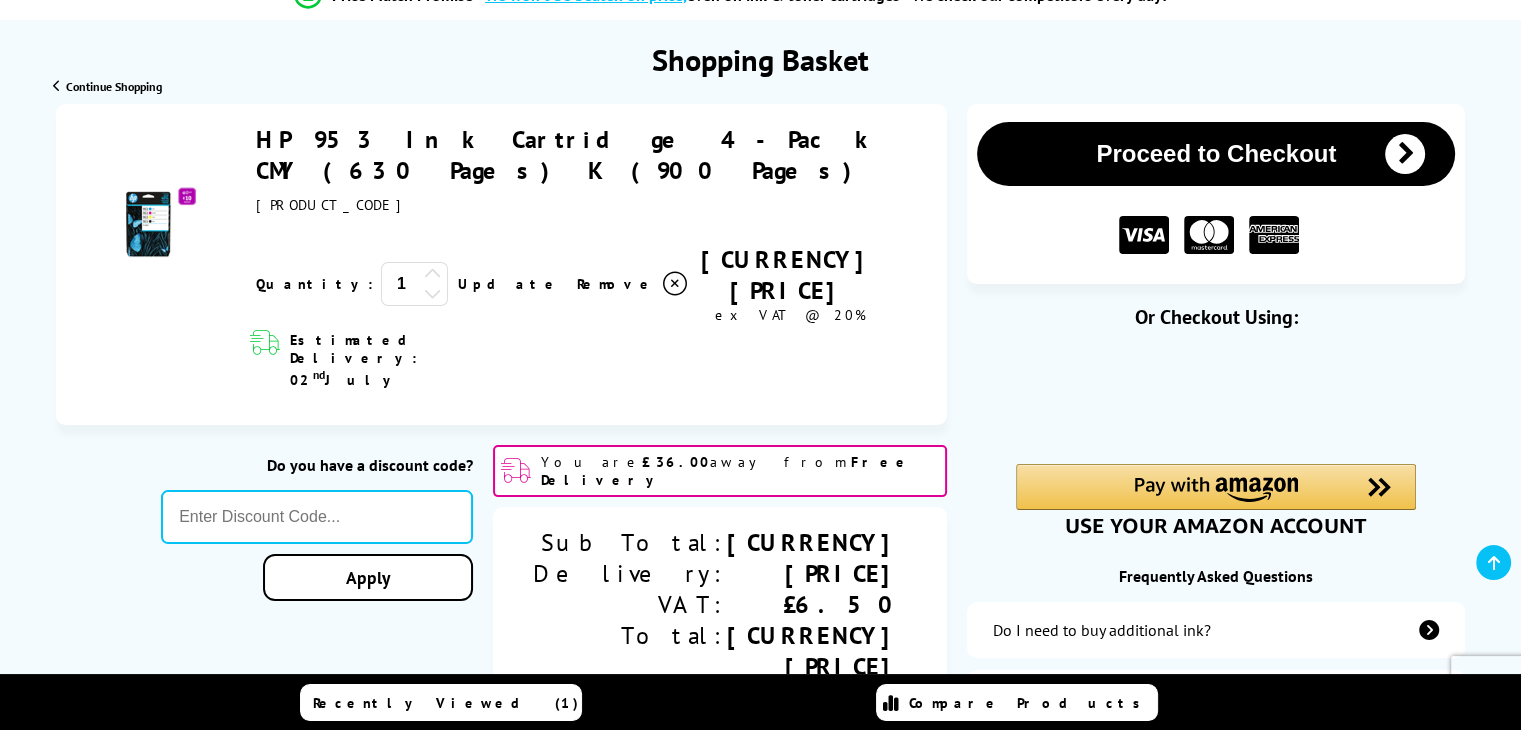 click at bounding box center [433, 274] 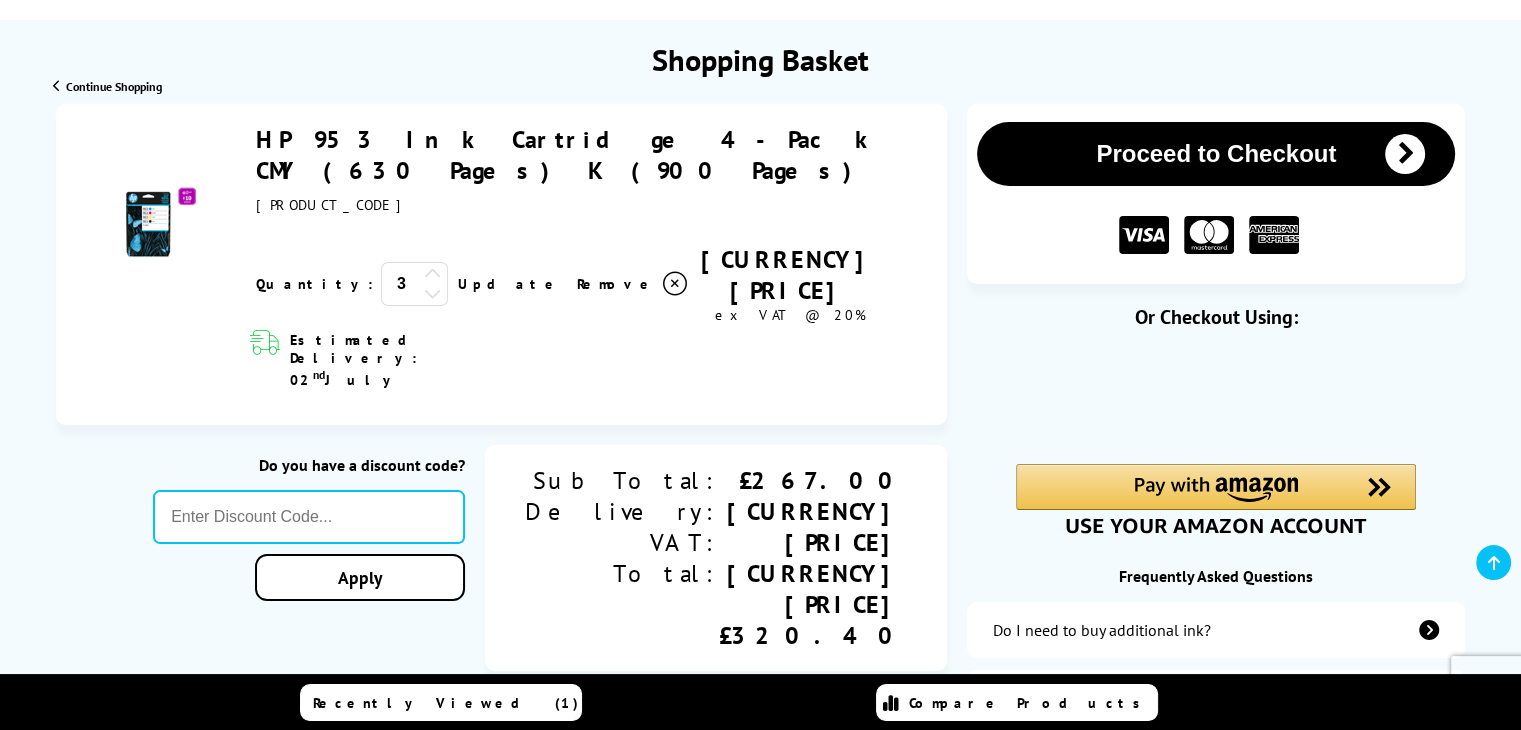 scroll, scrollTop: 300, scrollLeft: 0, axis: vertical 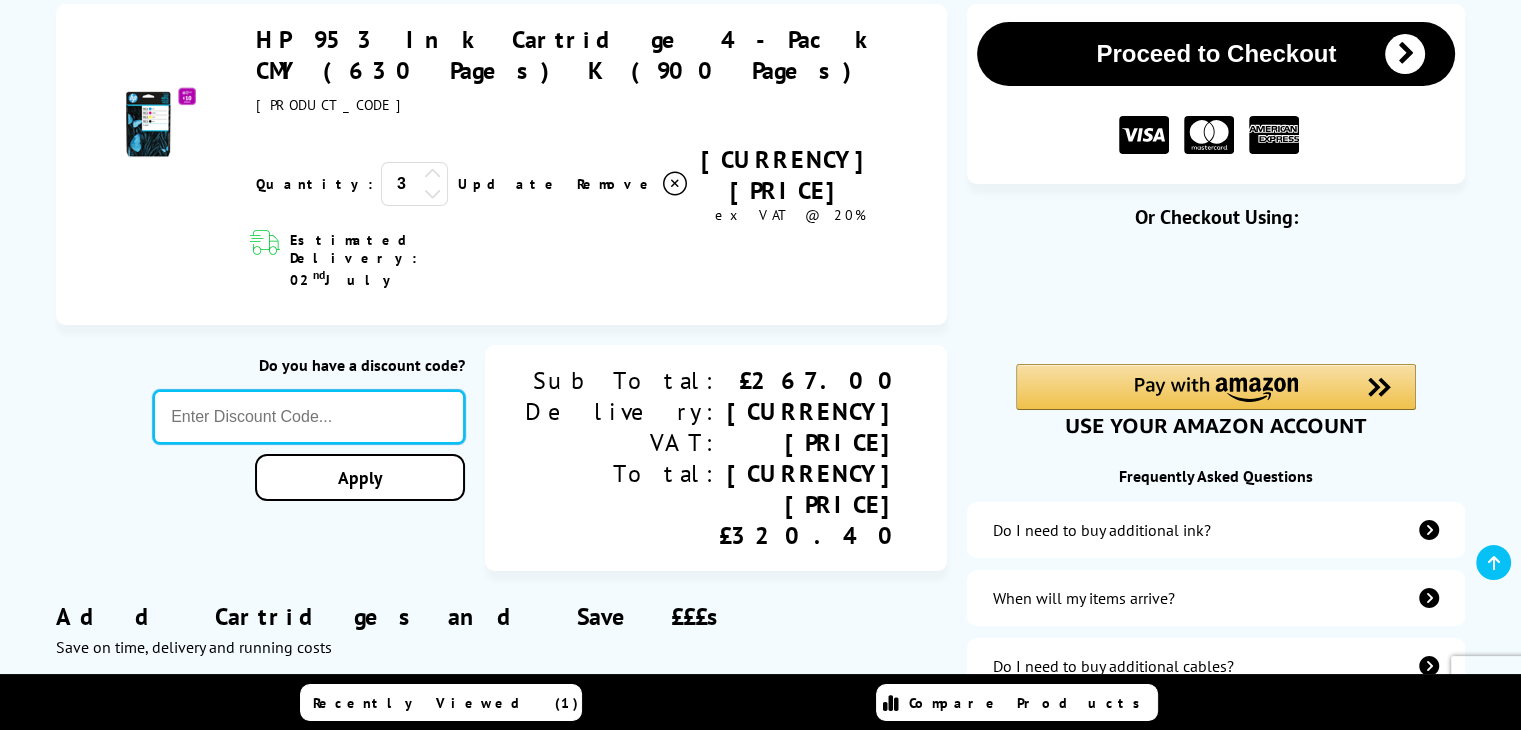click at bounding box center [309, 417] 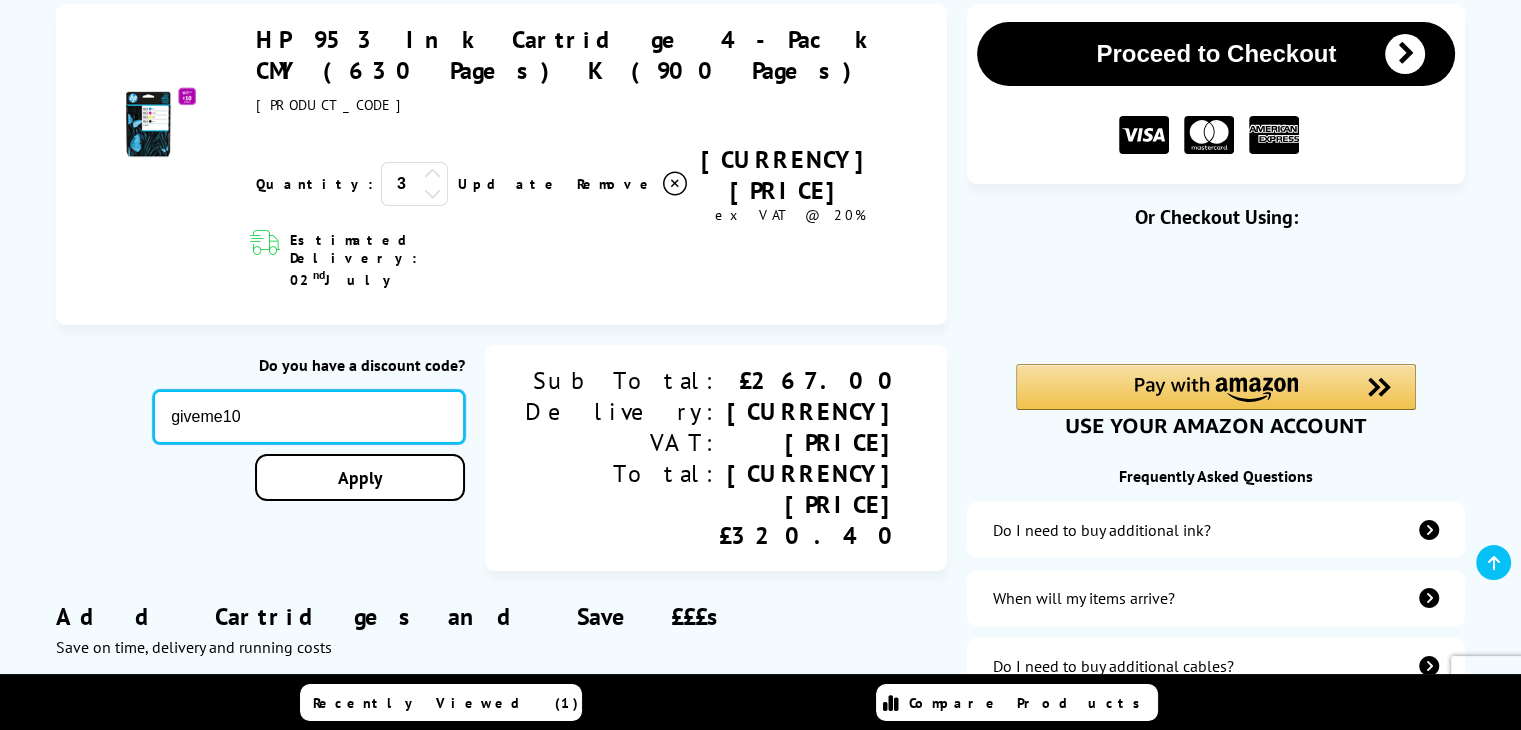 type on "giveme10" 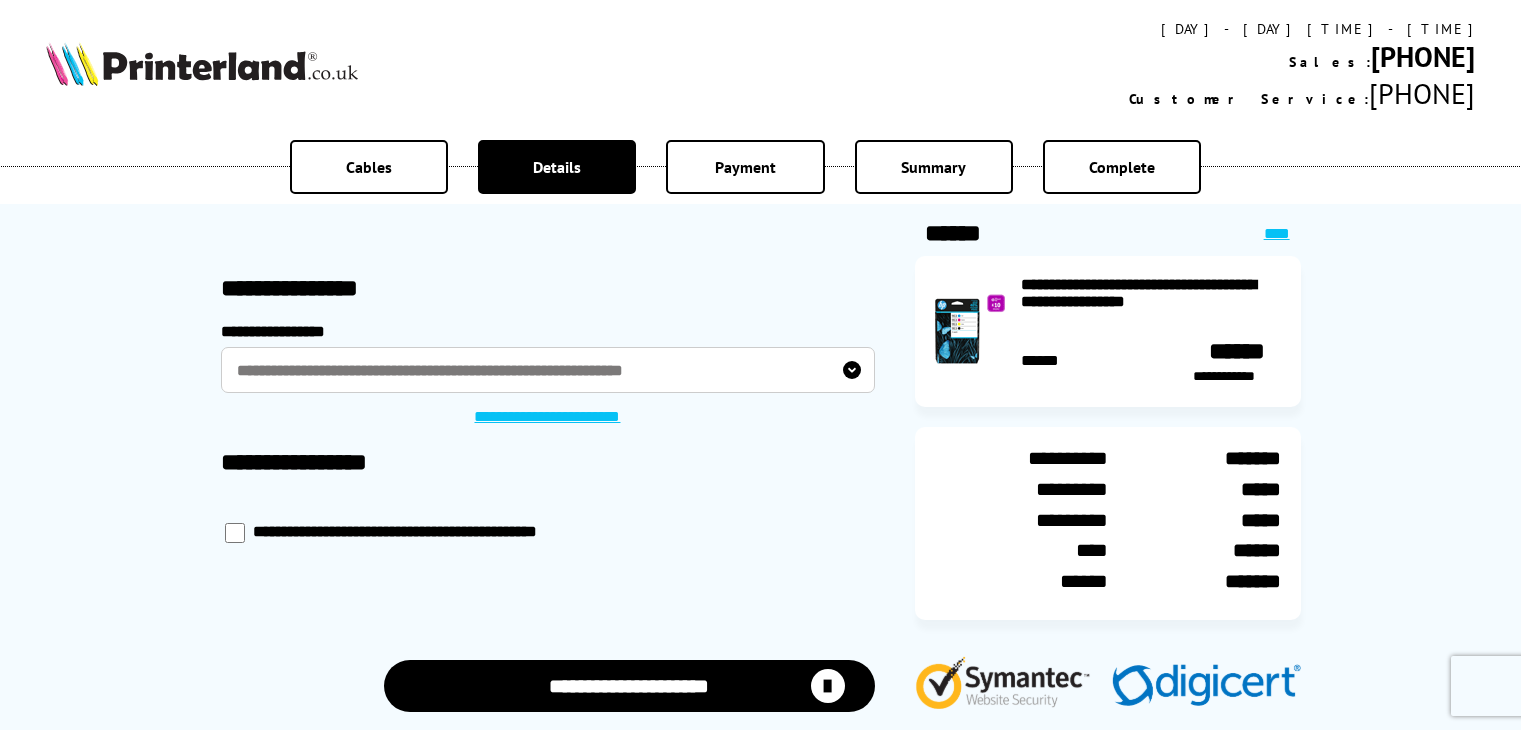 scroll, scrollTop: 0, scrollLeft: 0, axis: both 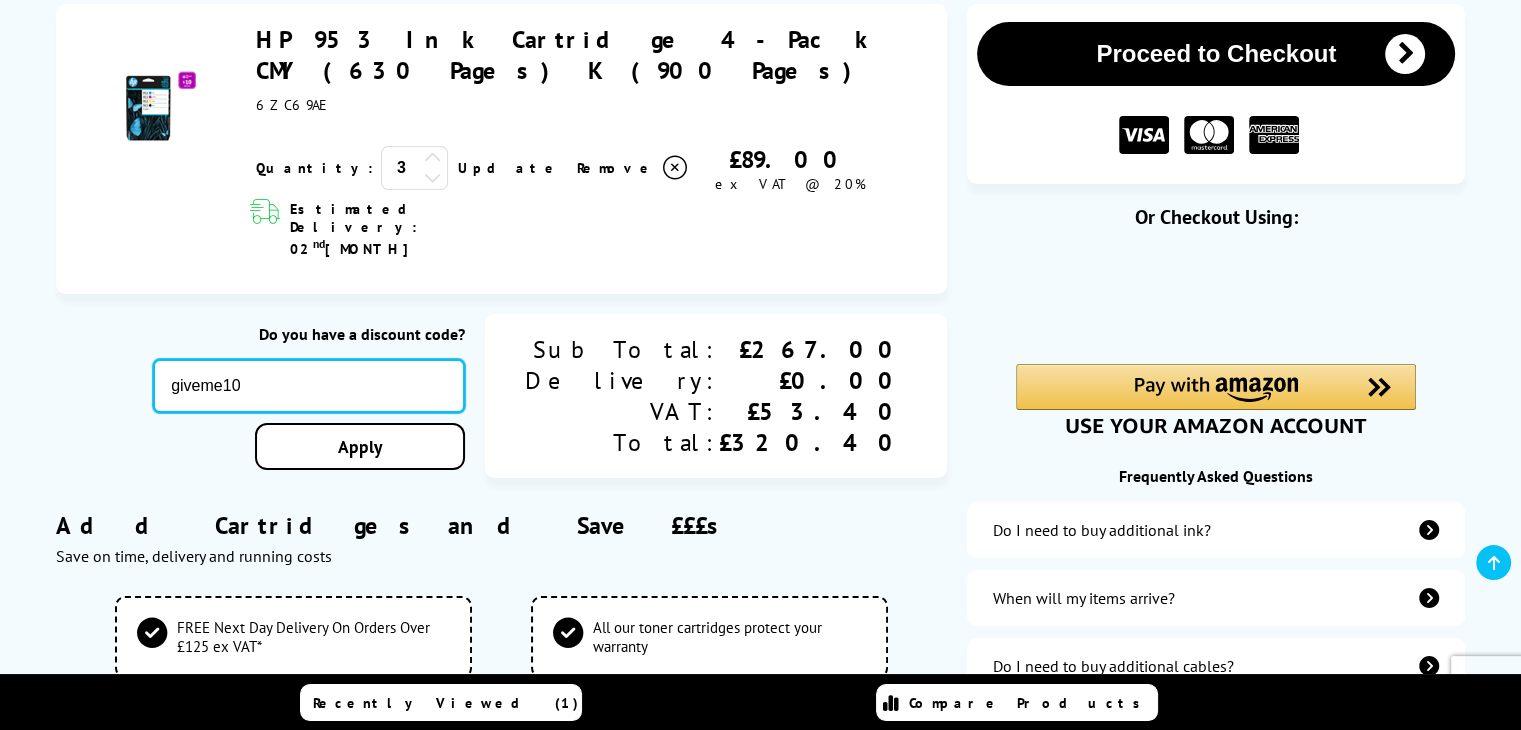 drag, startPoint x: 444, startPoint y: 327, endPoint x: 280, endPoint y: 325, distance: 164.01219 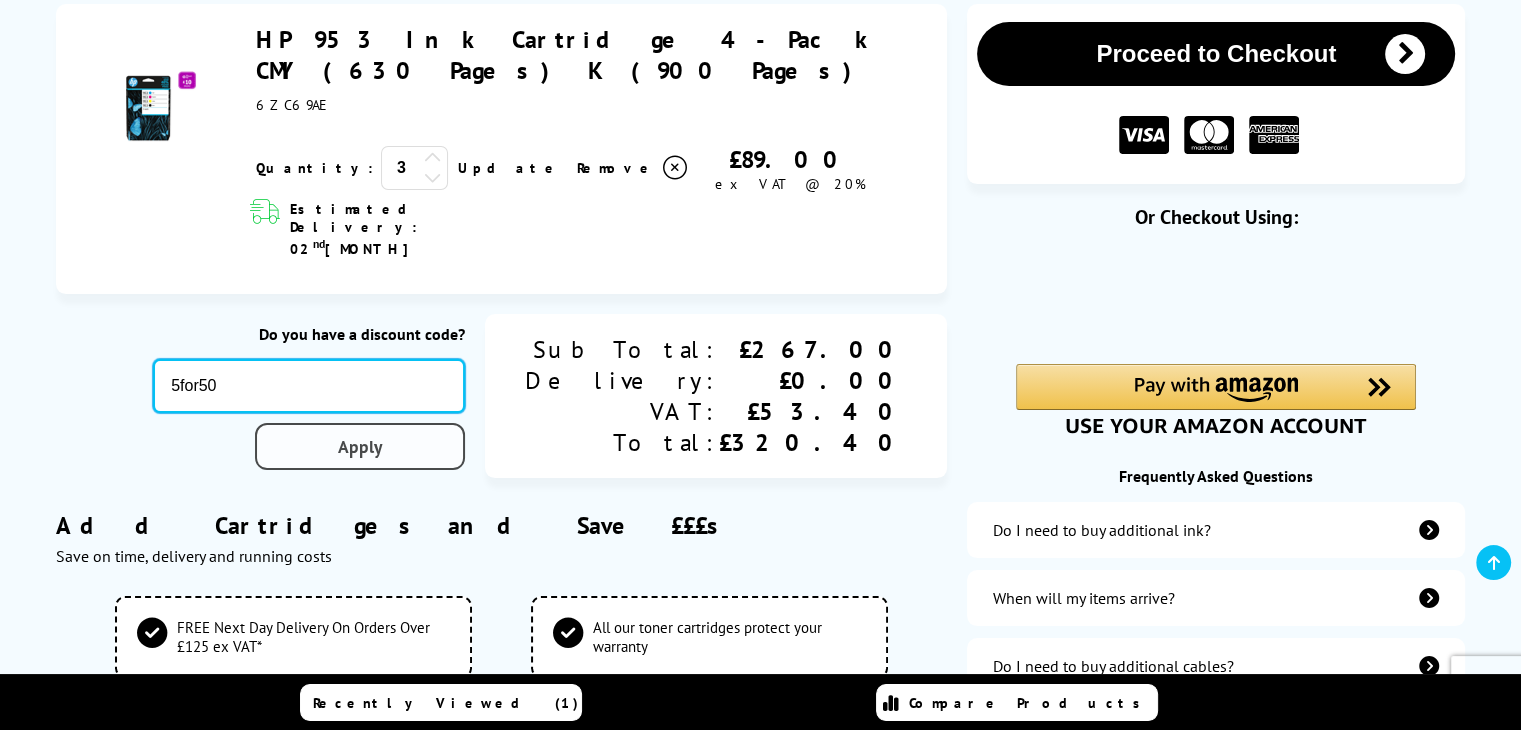 type on "5for50" 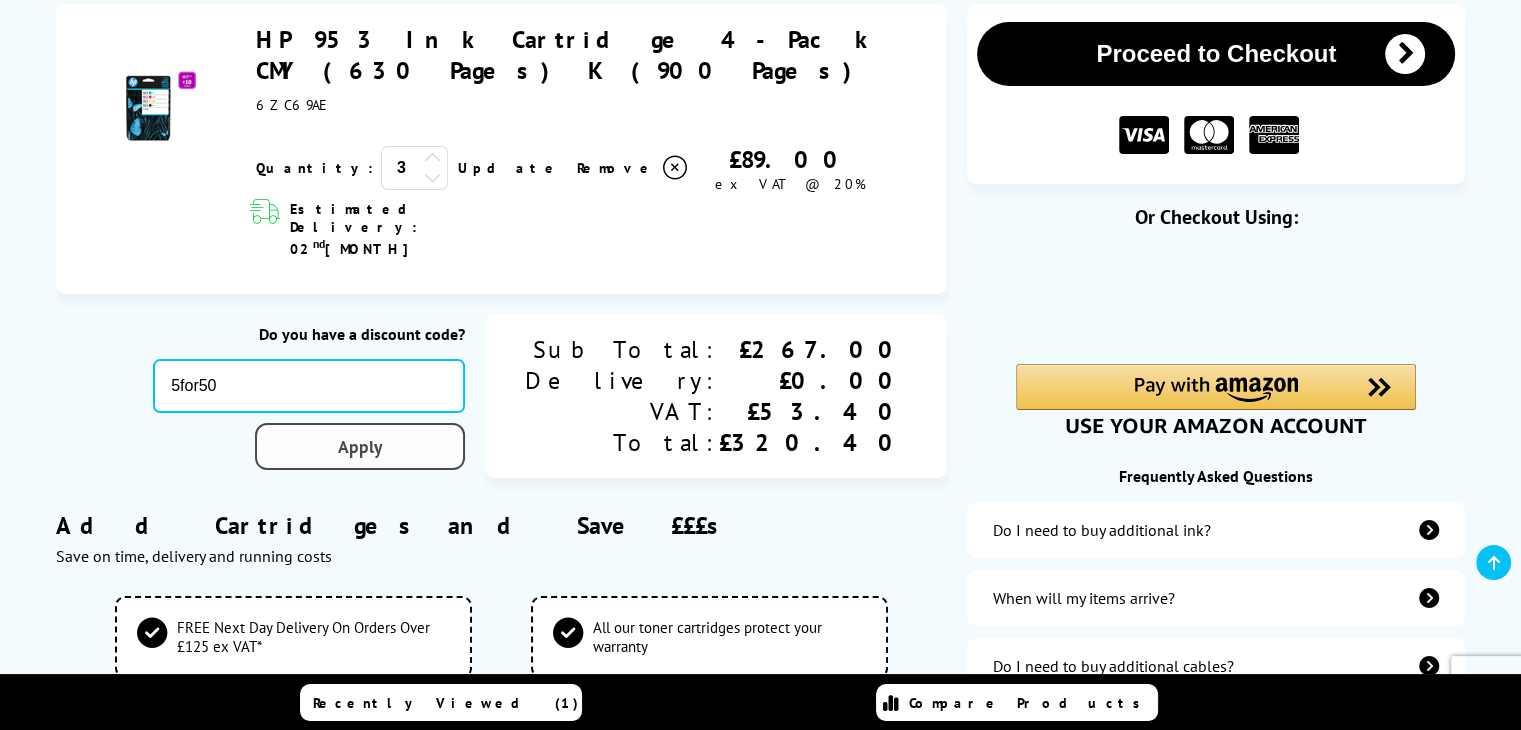 click on "Apply" at bounding box center (360, 446) 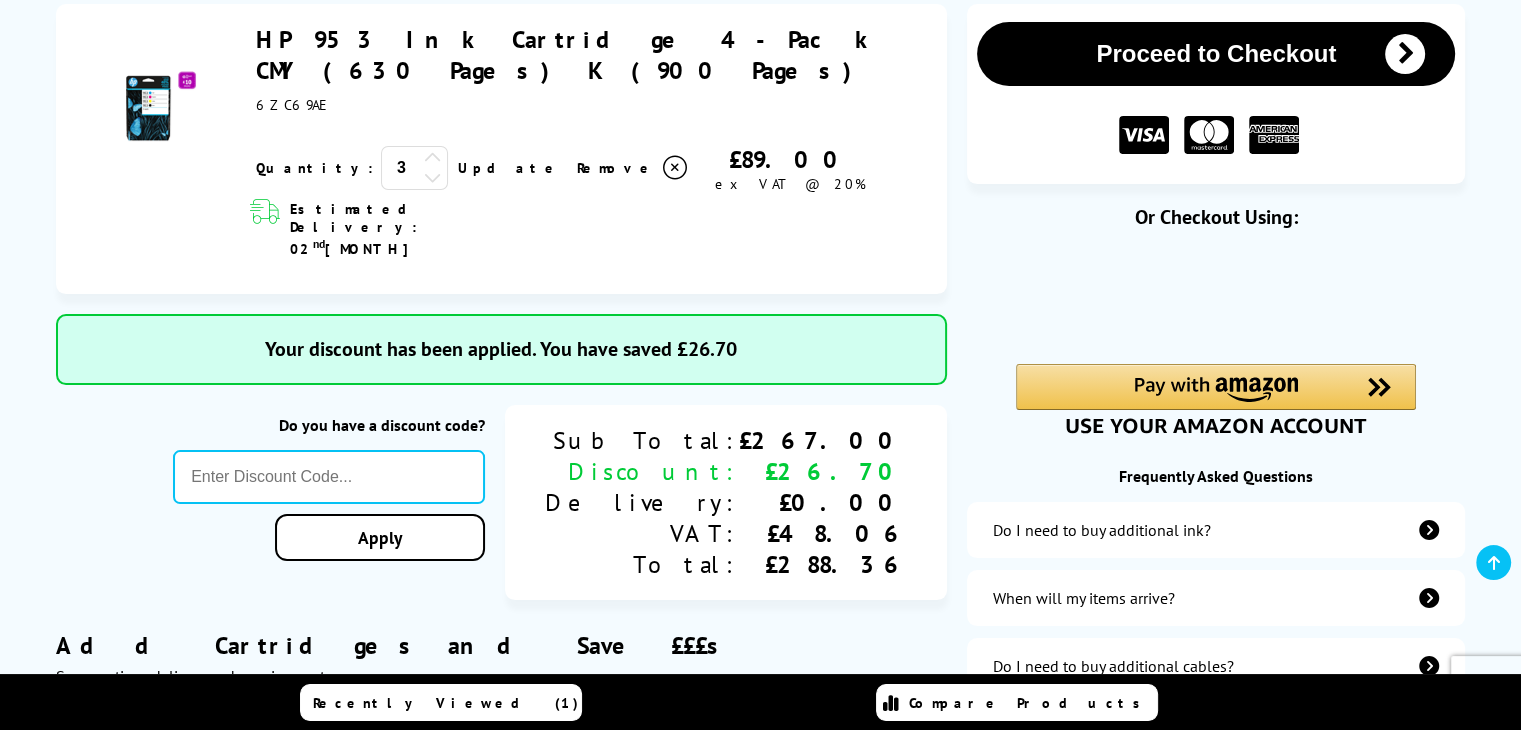 click on "Proceed to Checkout" at bounding box center (1216, 54) 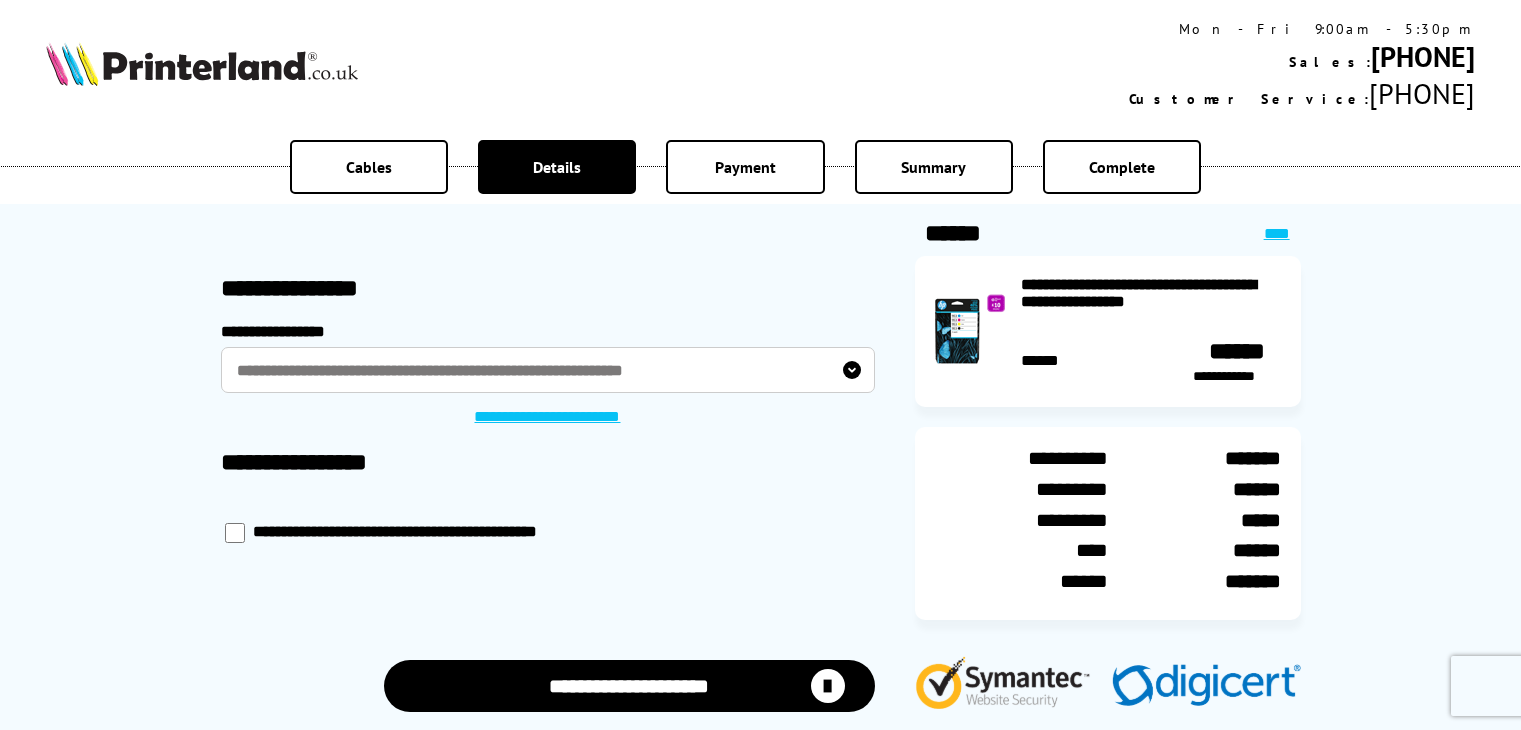 scroll, scrollTop: 0, scrollLeft: 0, axis: both 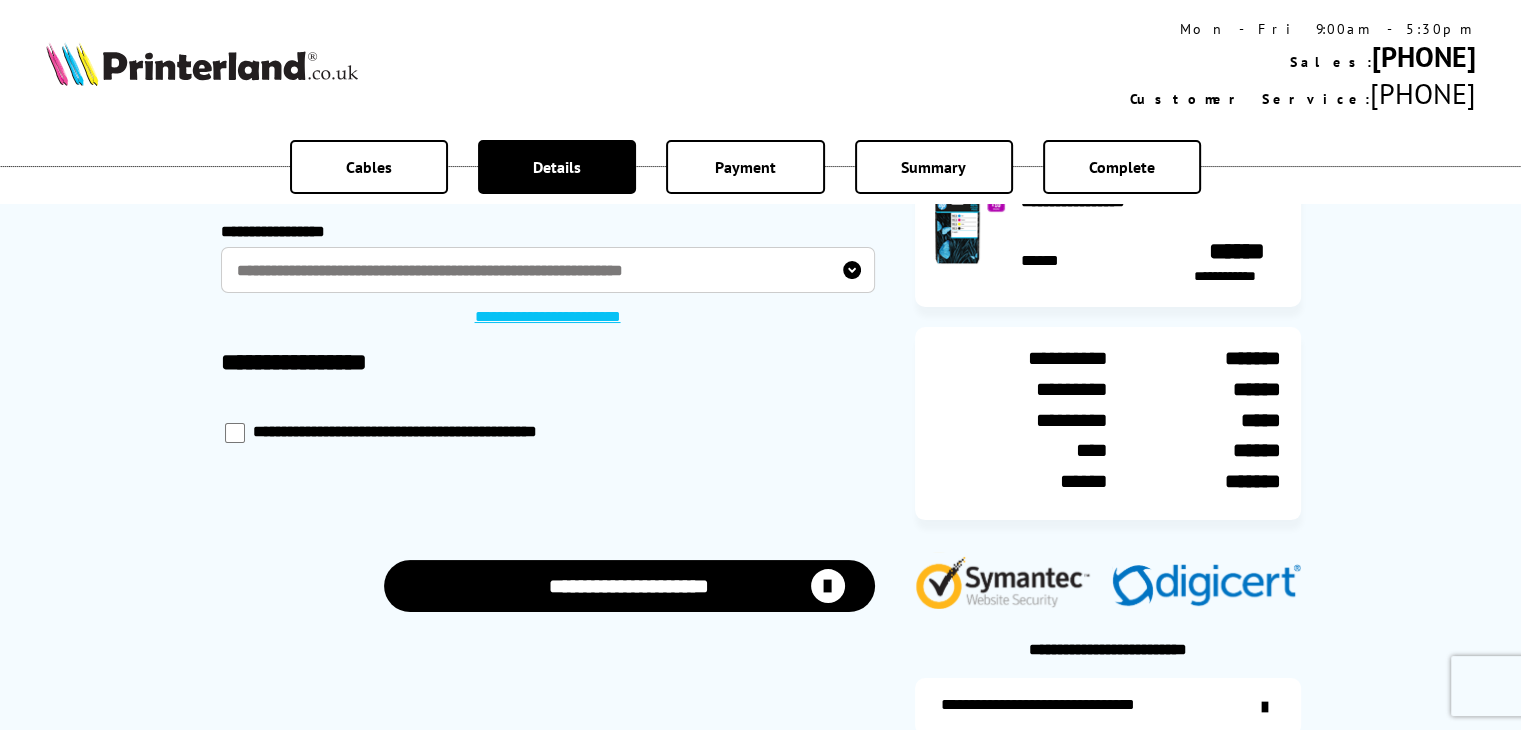 click on "**********" at bounding box center [548, 270] 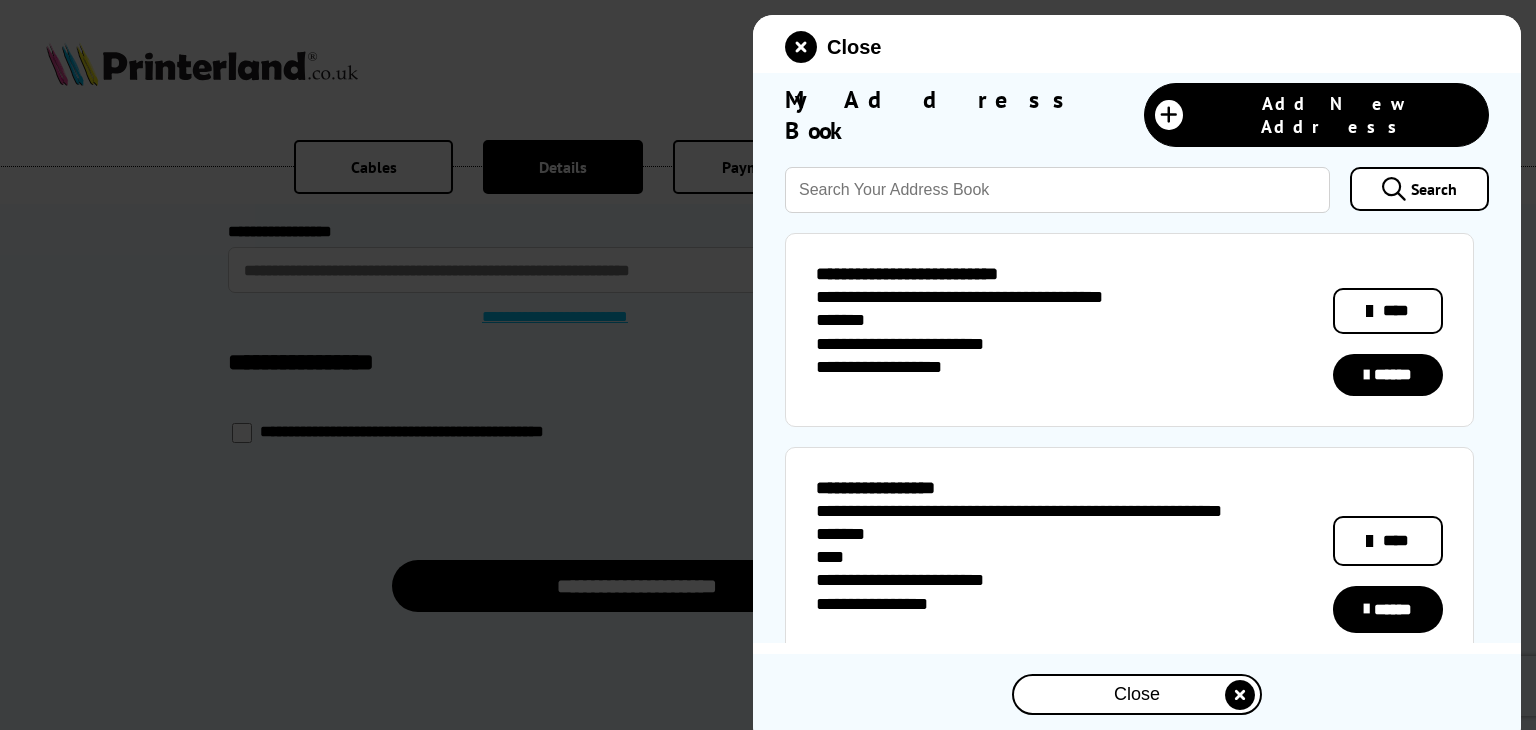 click on "******" at bounding box center [1388, 375] 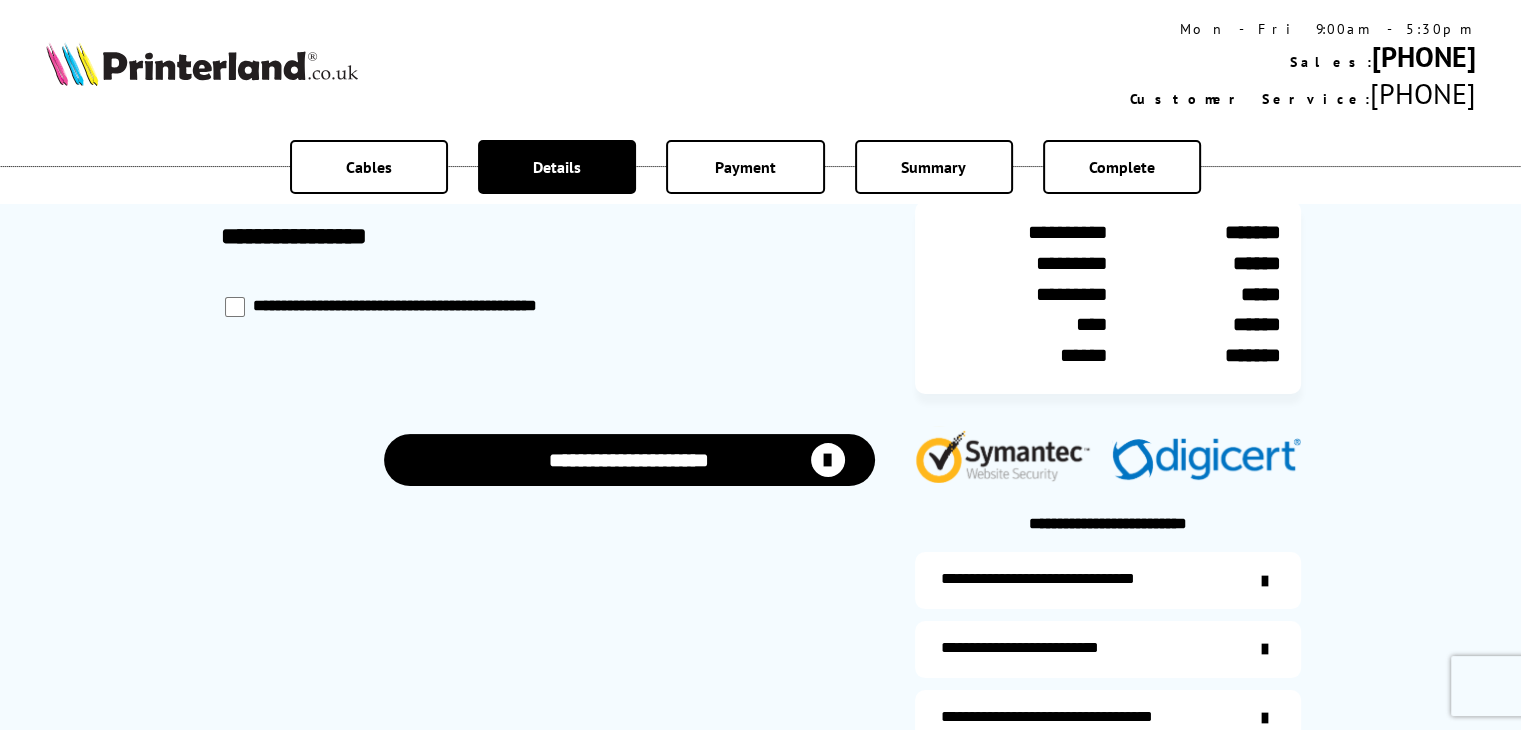 scroll, scrollTop: 100, scrollLeft: 0, axis: vertical 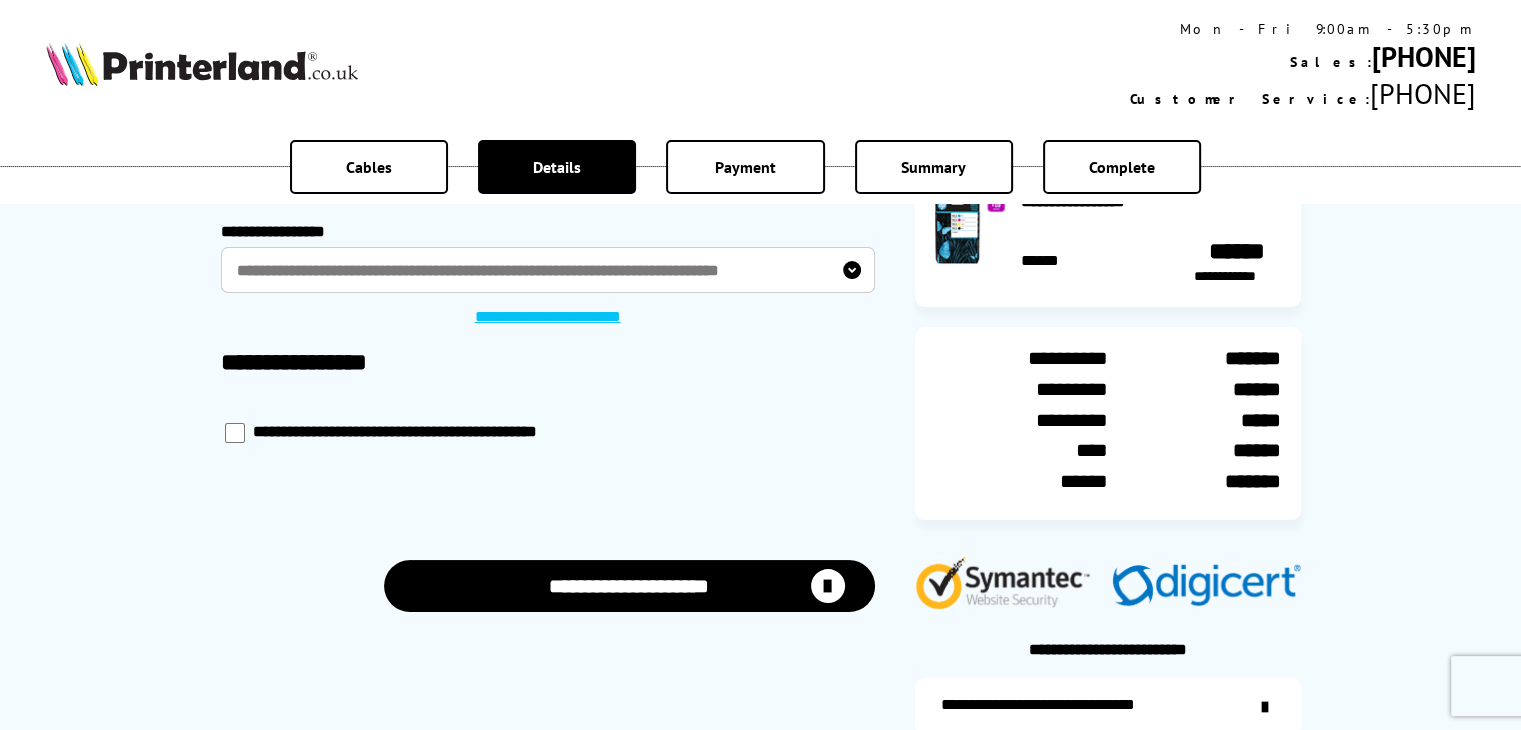click on "**********" at bounding box center (629, 585) 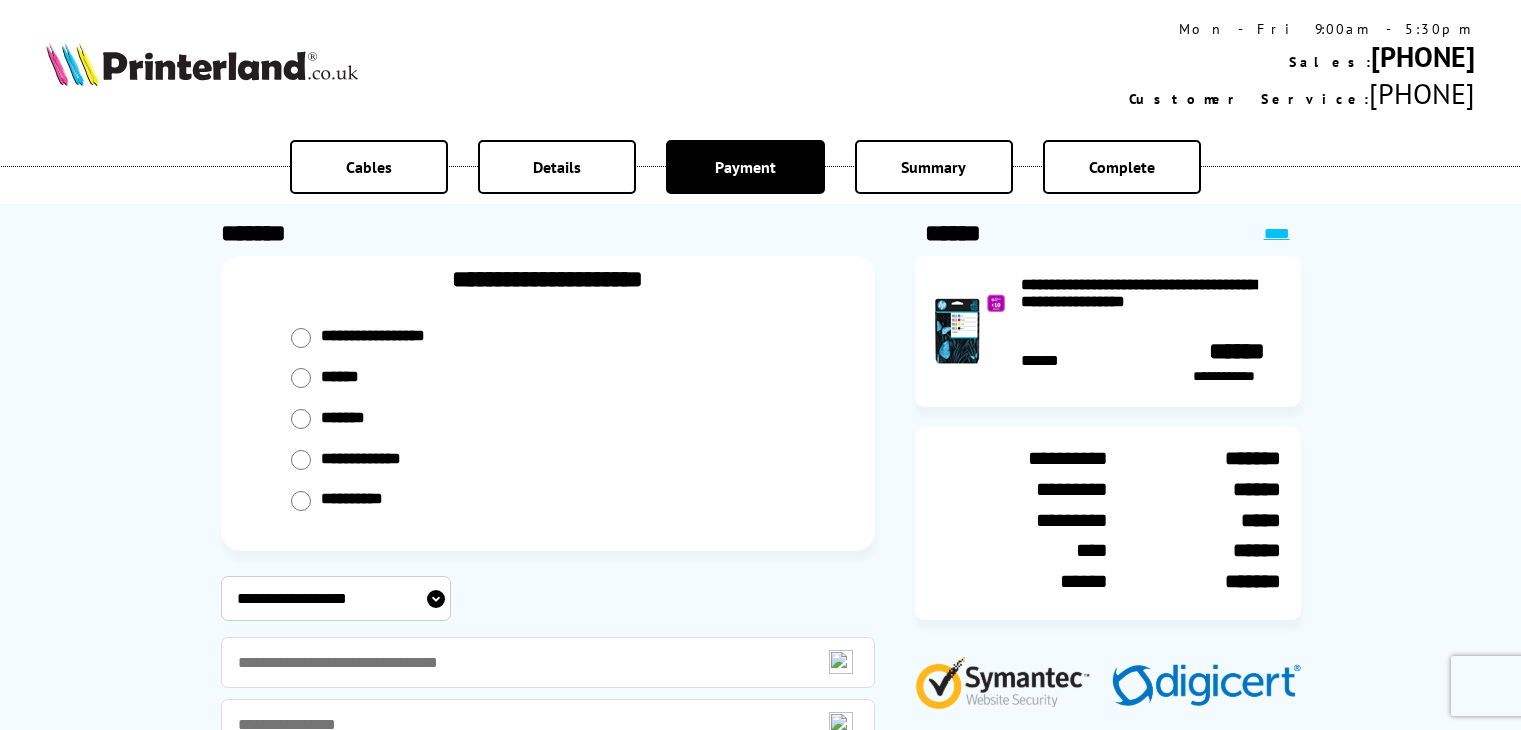 scroll, scrollTop: 0, scrollLeft: 0, axis: both 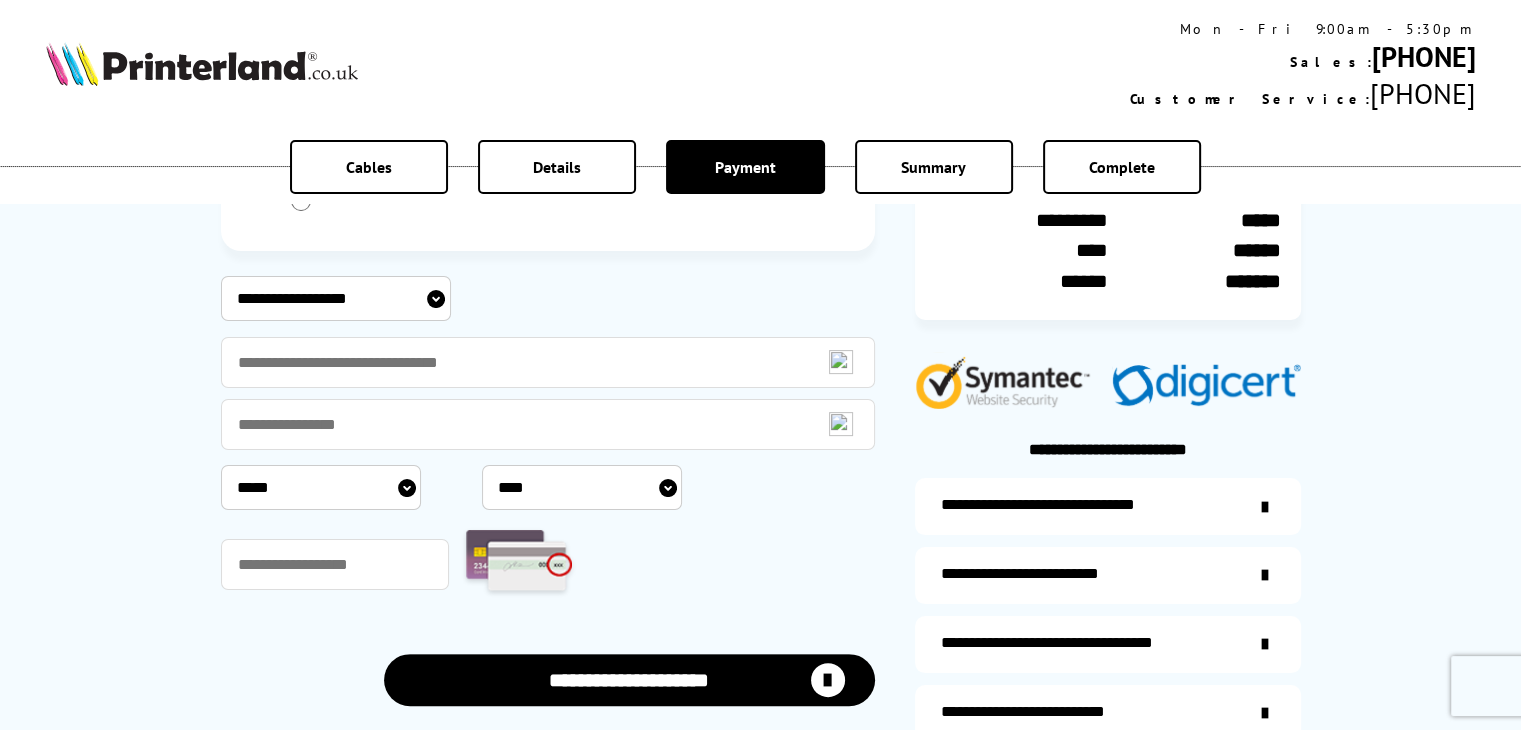 click on "**********" at bounding box center (336, 298) 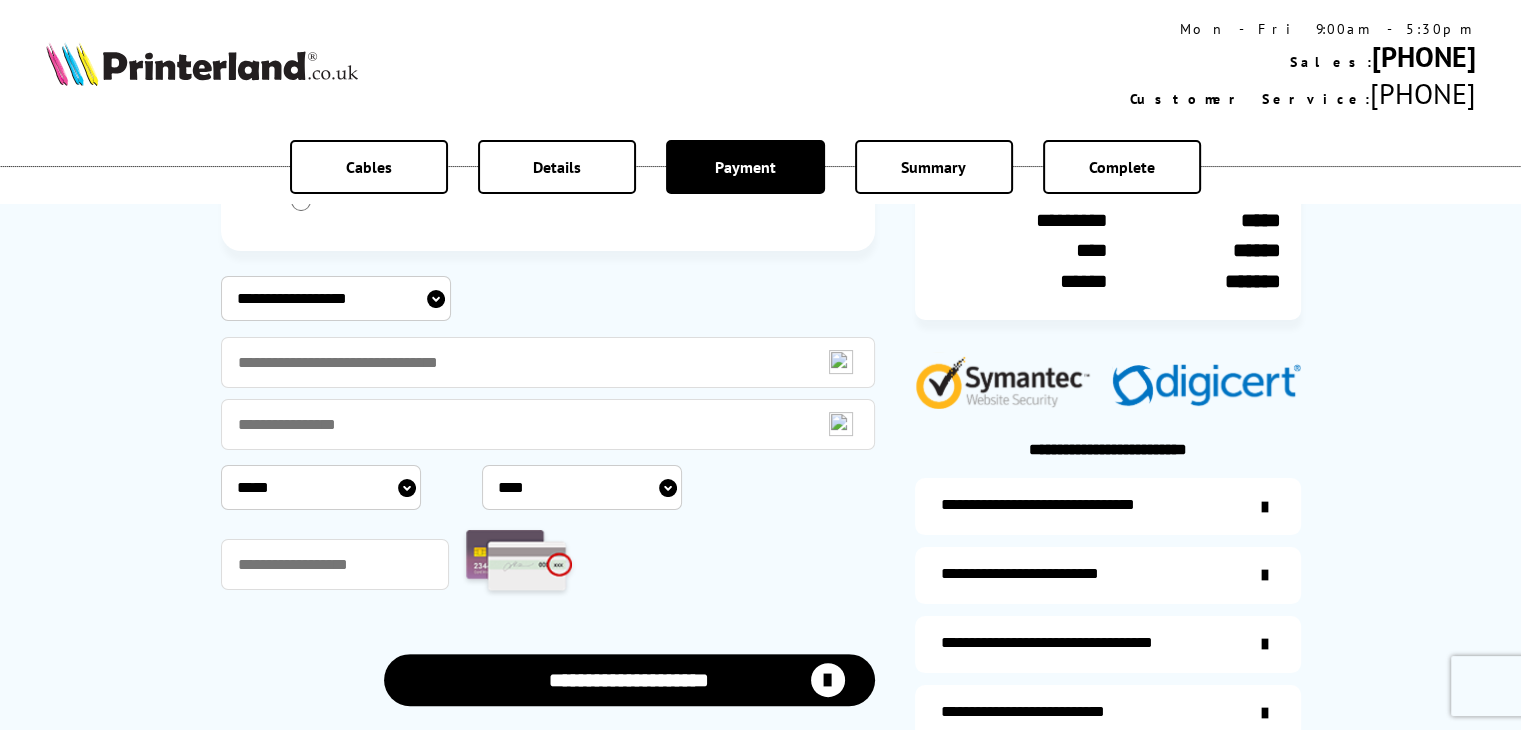 select on "**********" 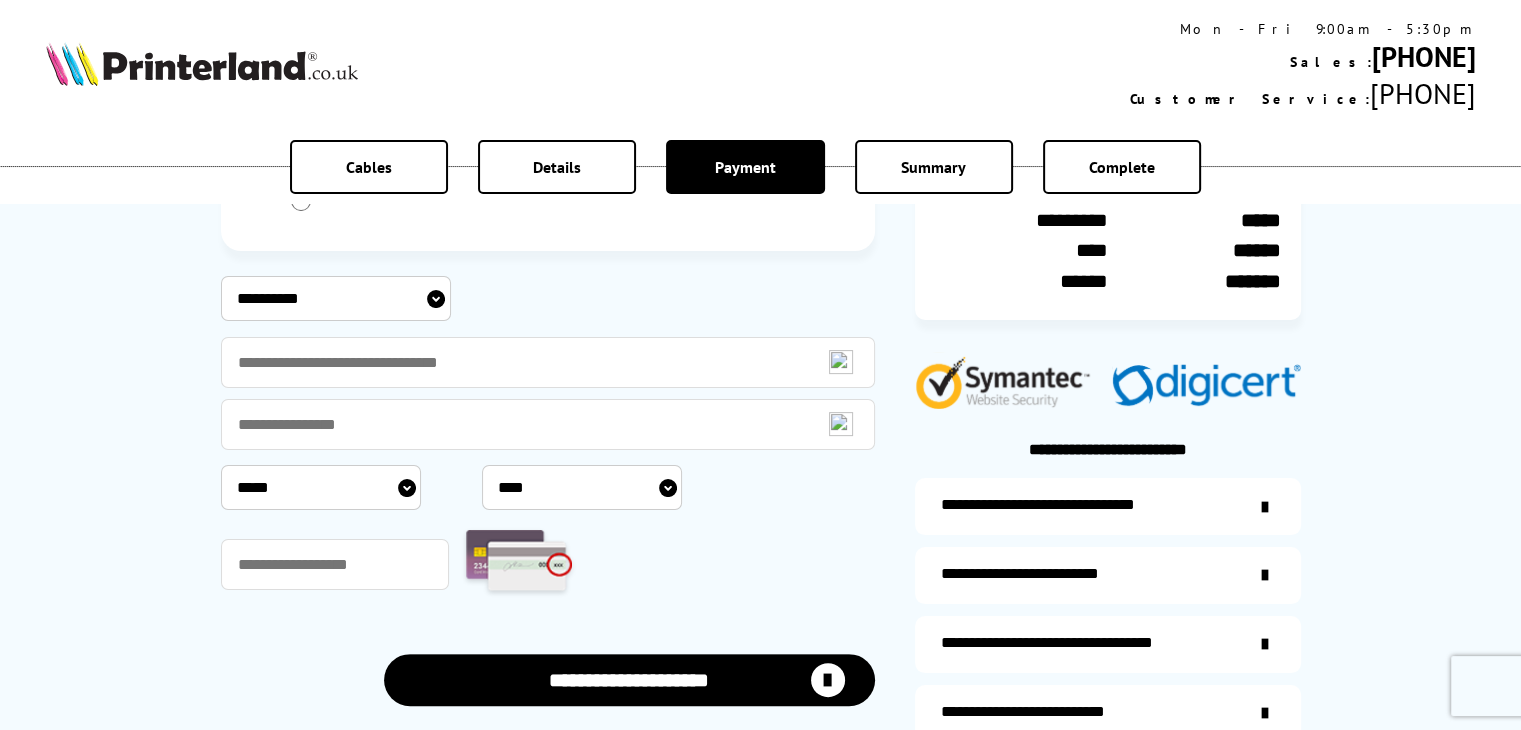 click on "**********" at bounding box center (336, 298) 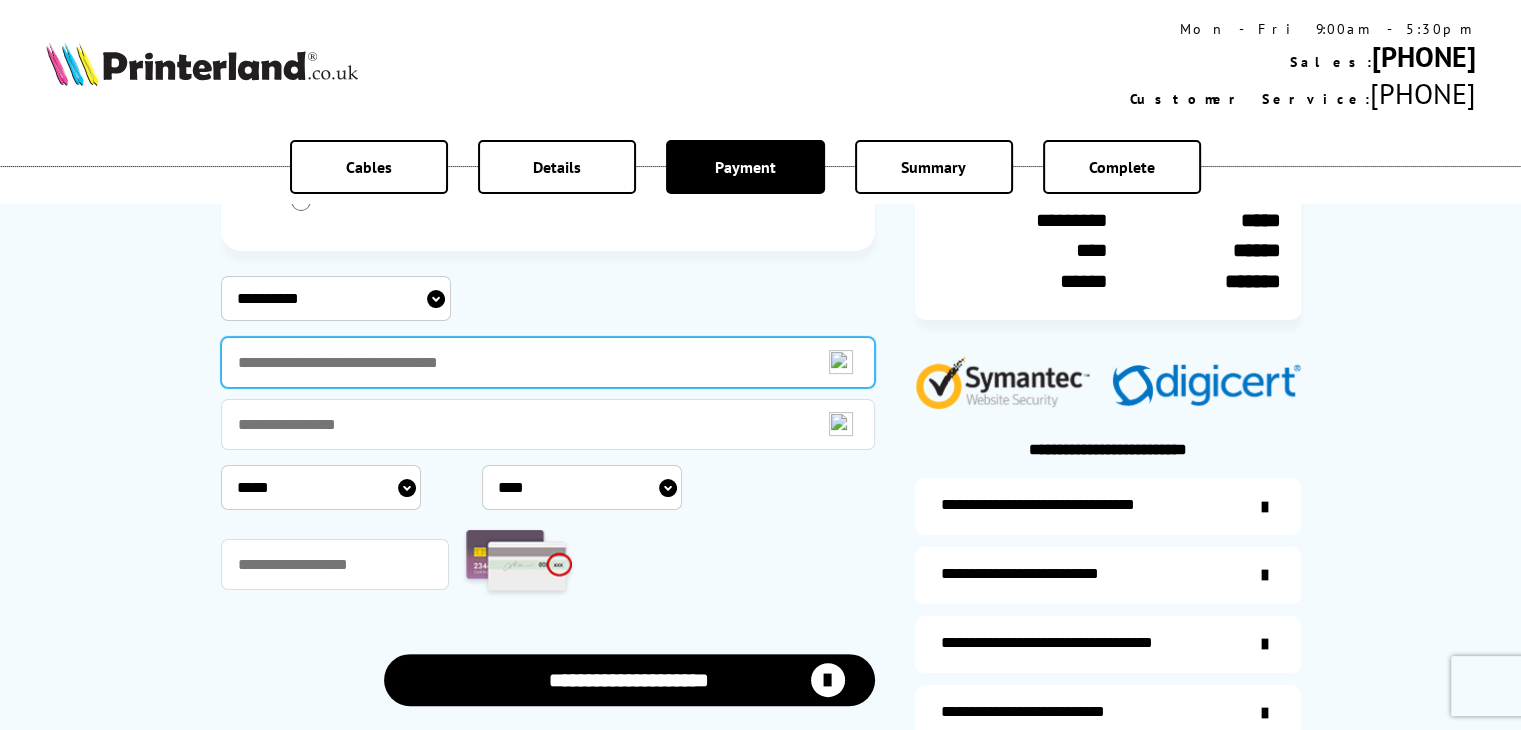 click at bounding box center (548, 362) 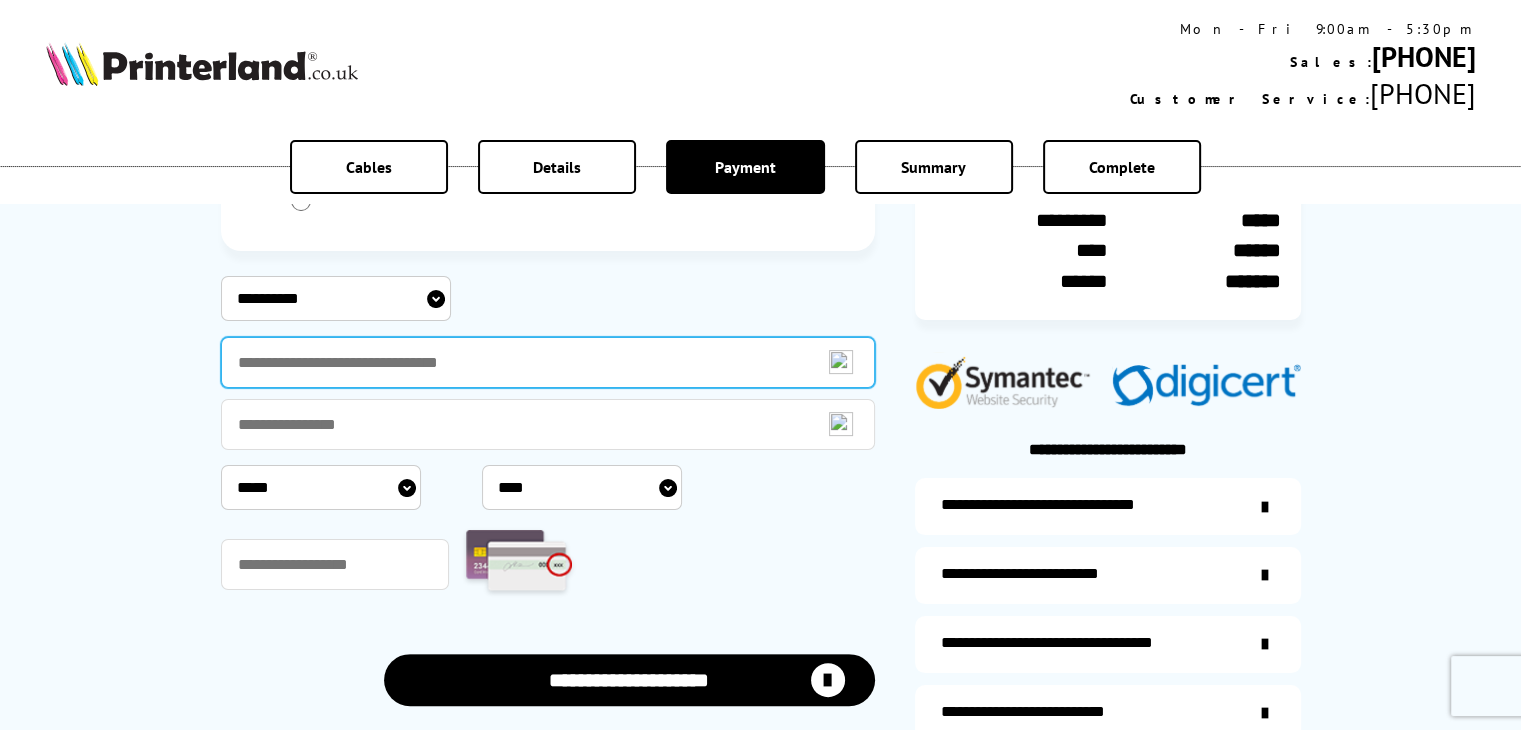 type on "**********" 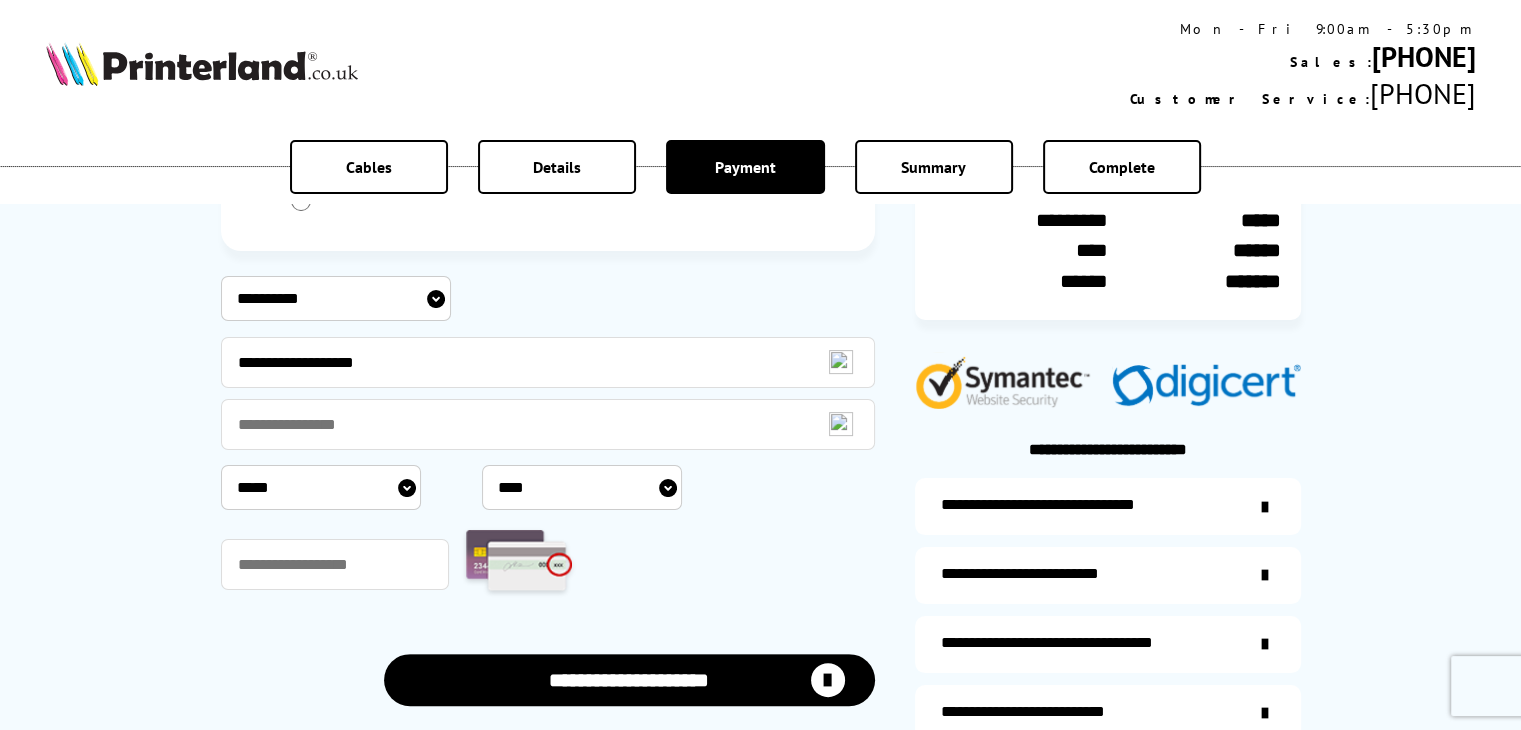 type on "**********" 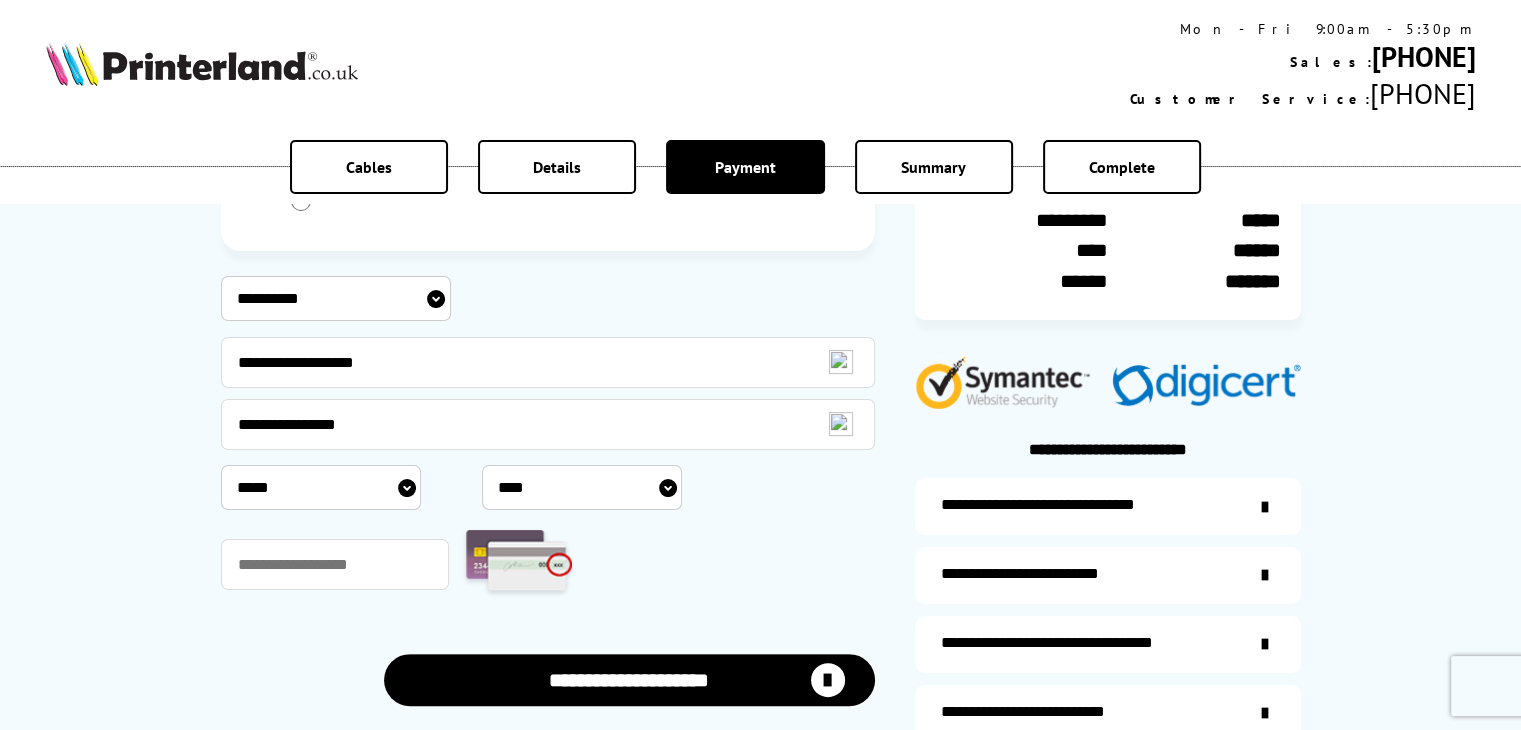 select on "*" 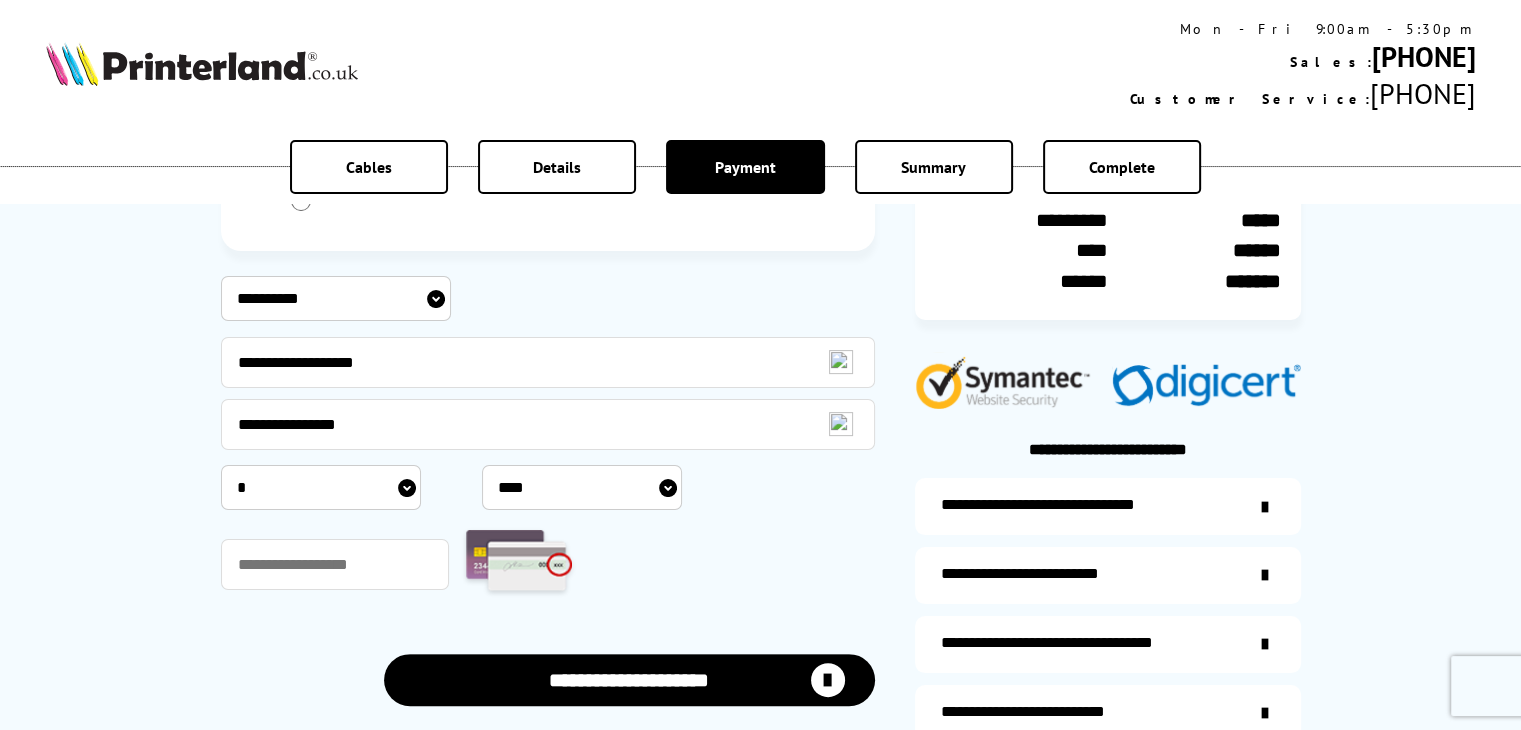 select on "****" 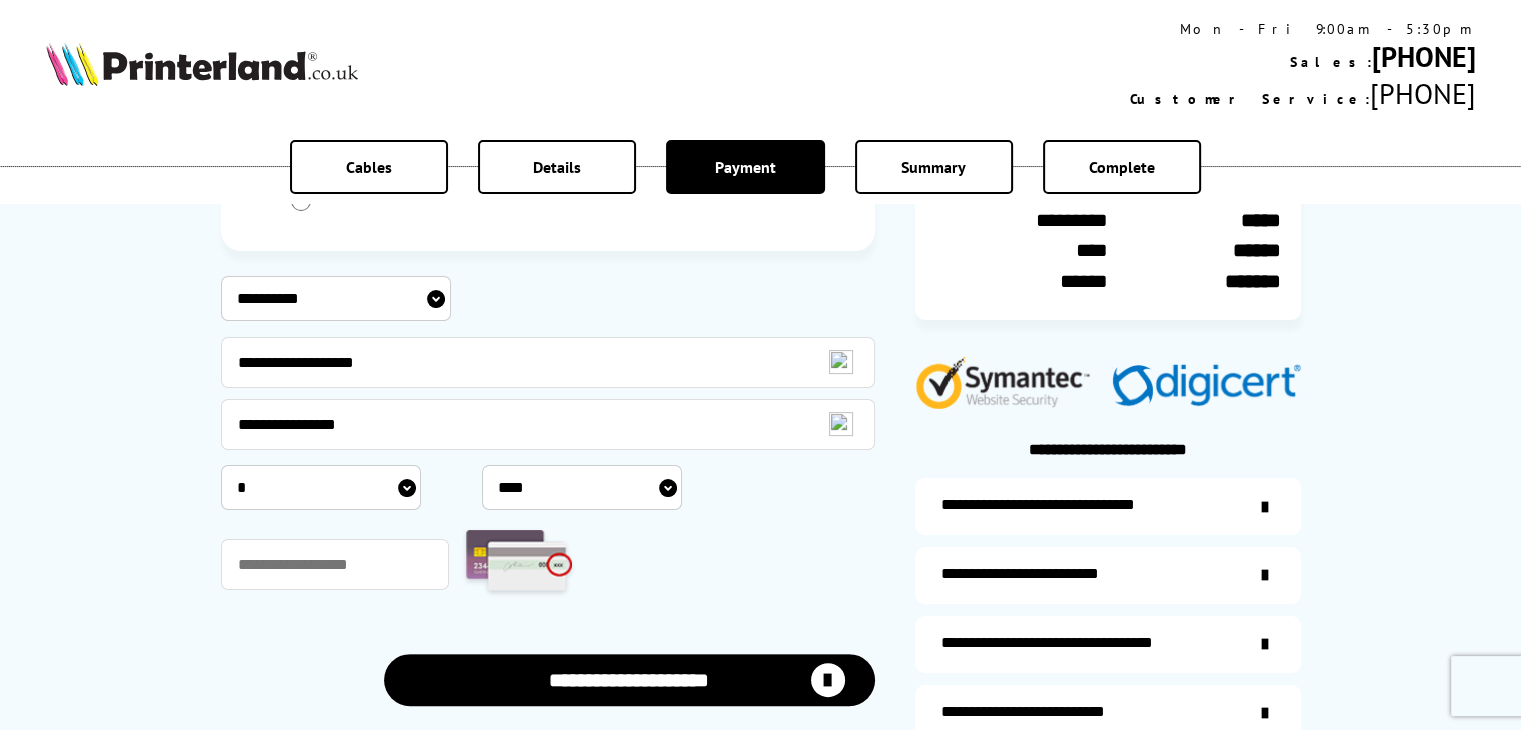 click on "Mon - Fri 9:00am - 5:30pm
Sales:  0800 840 1992
Customer Service:  0800 995 1992
Basket Total
£288.36" at bounding box center [760, 66] 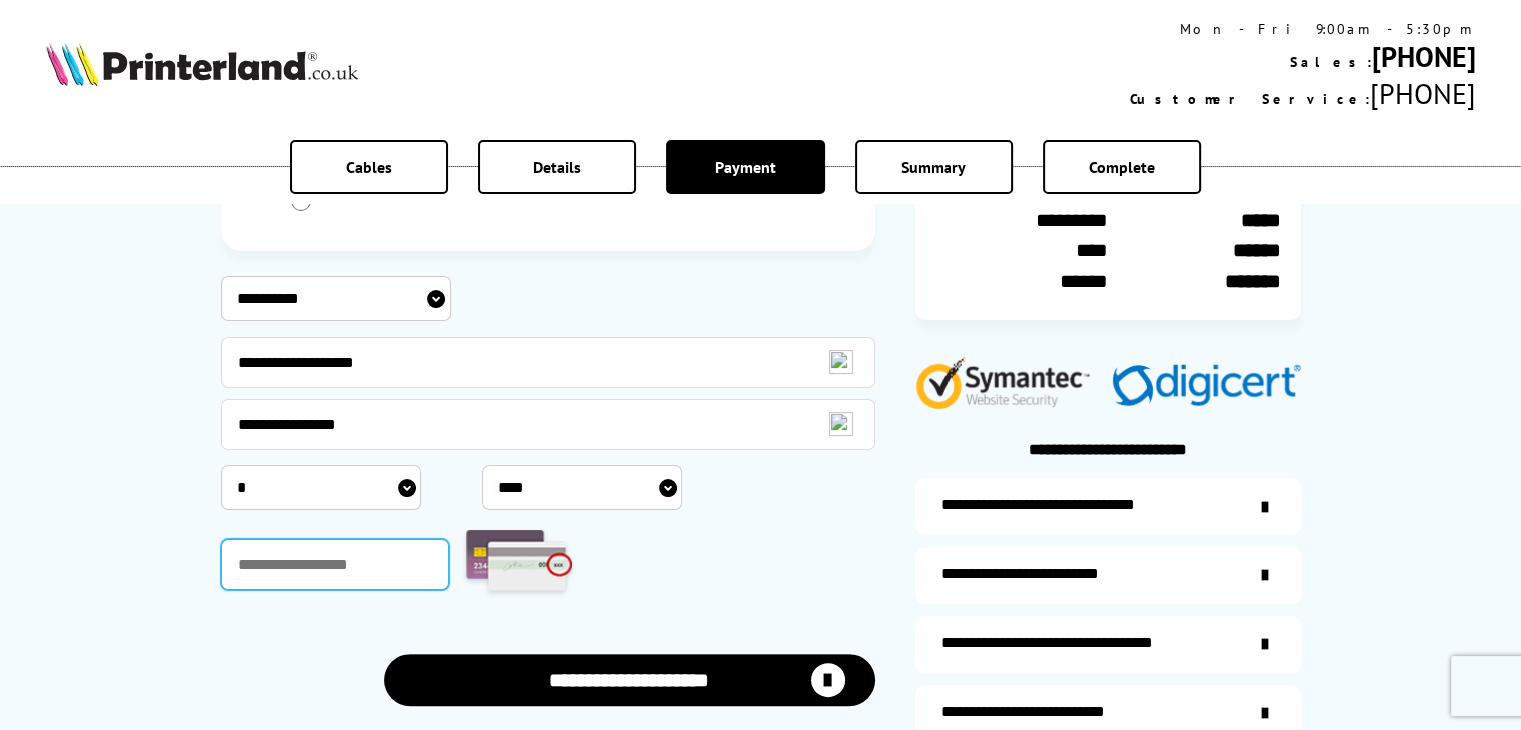 click at bounding box center [335, 564] 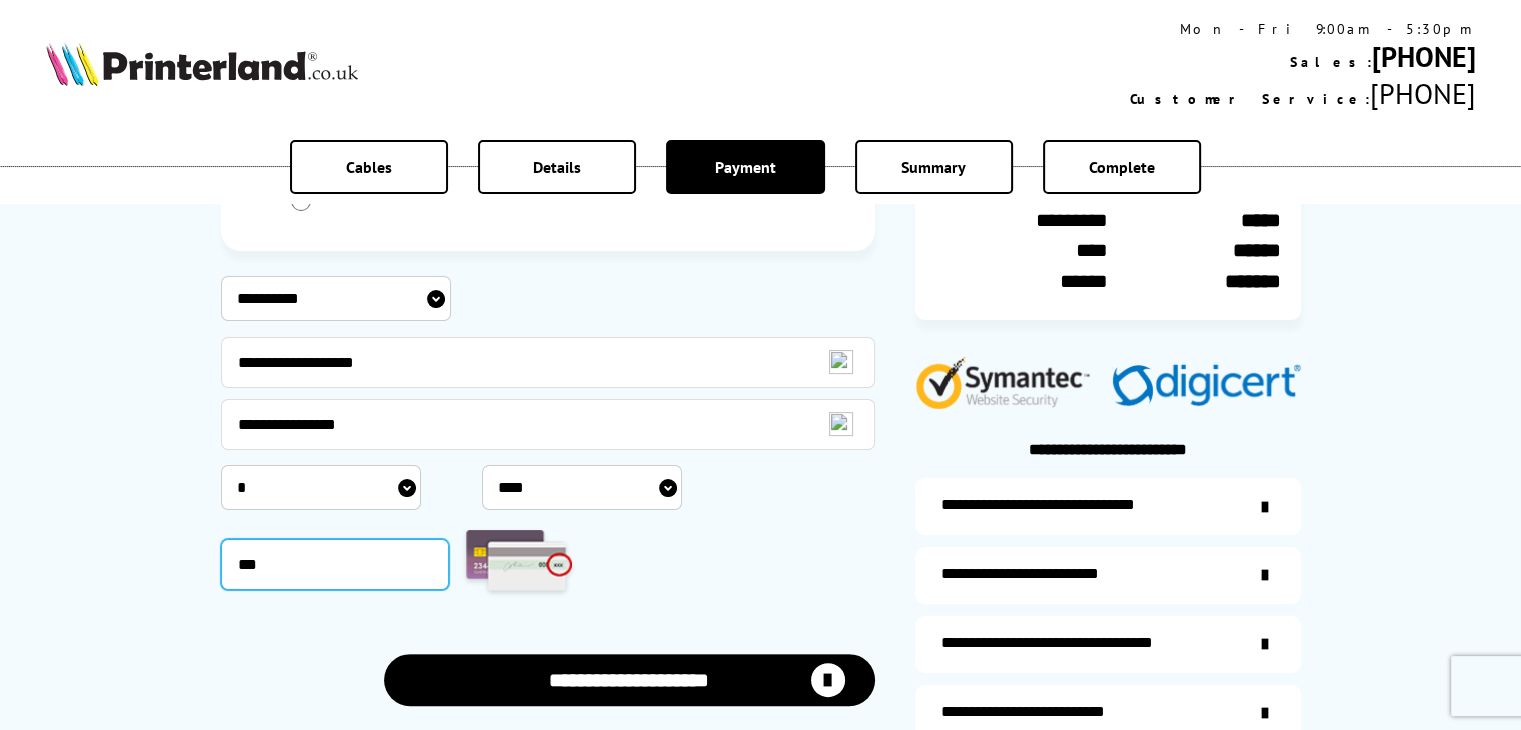 type on "***" 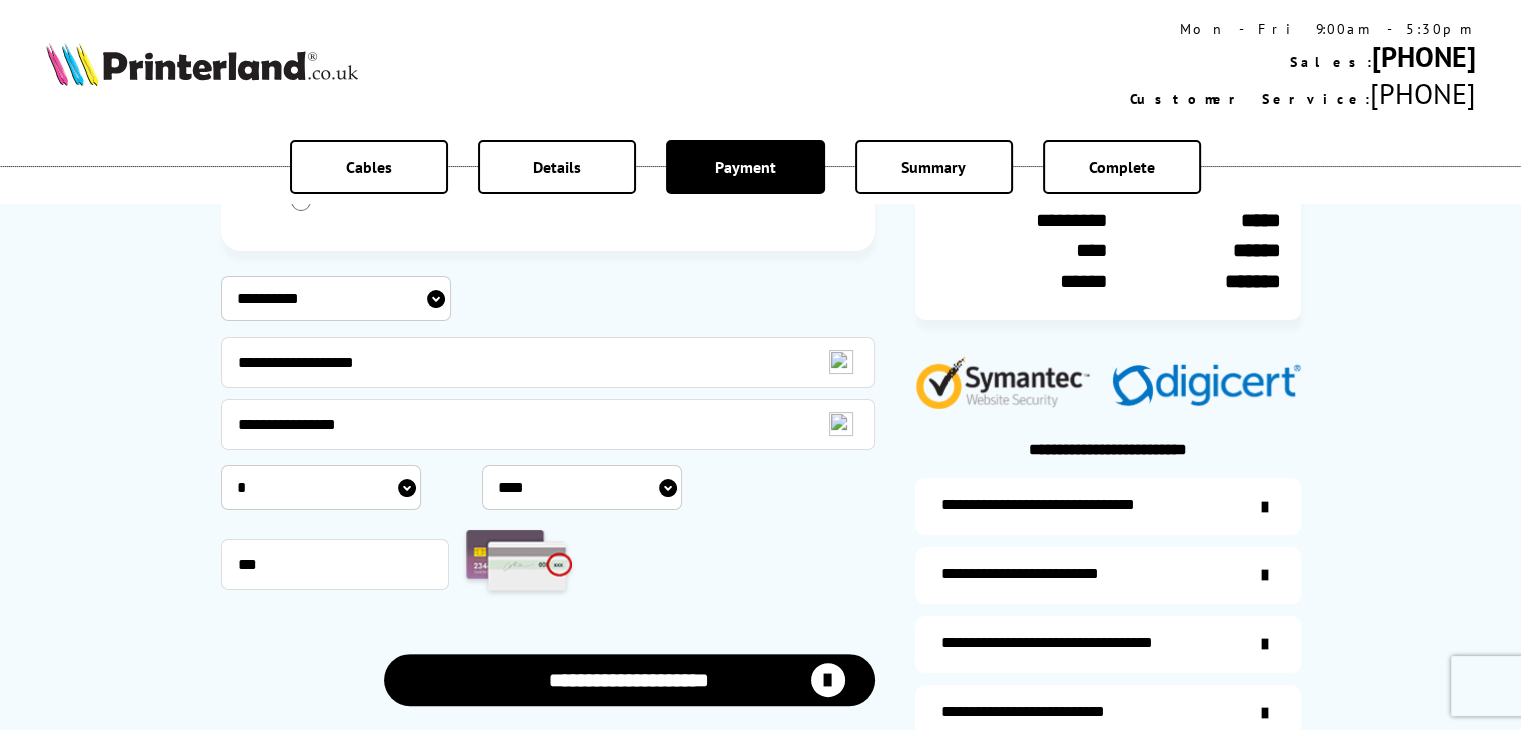 click on "**********" at bounding box center (629, 679) 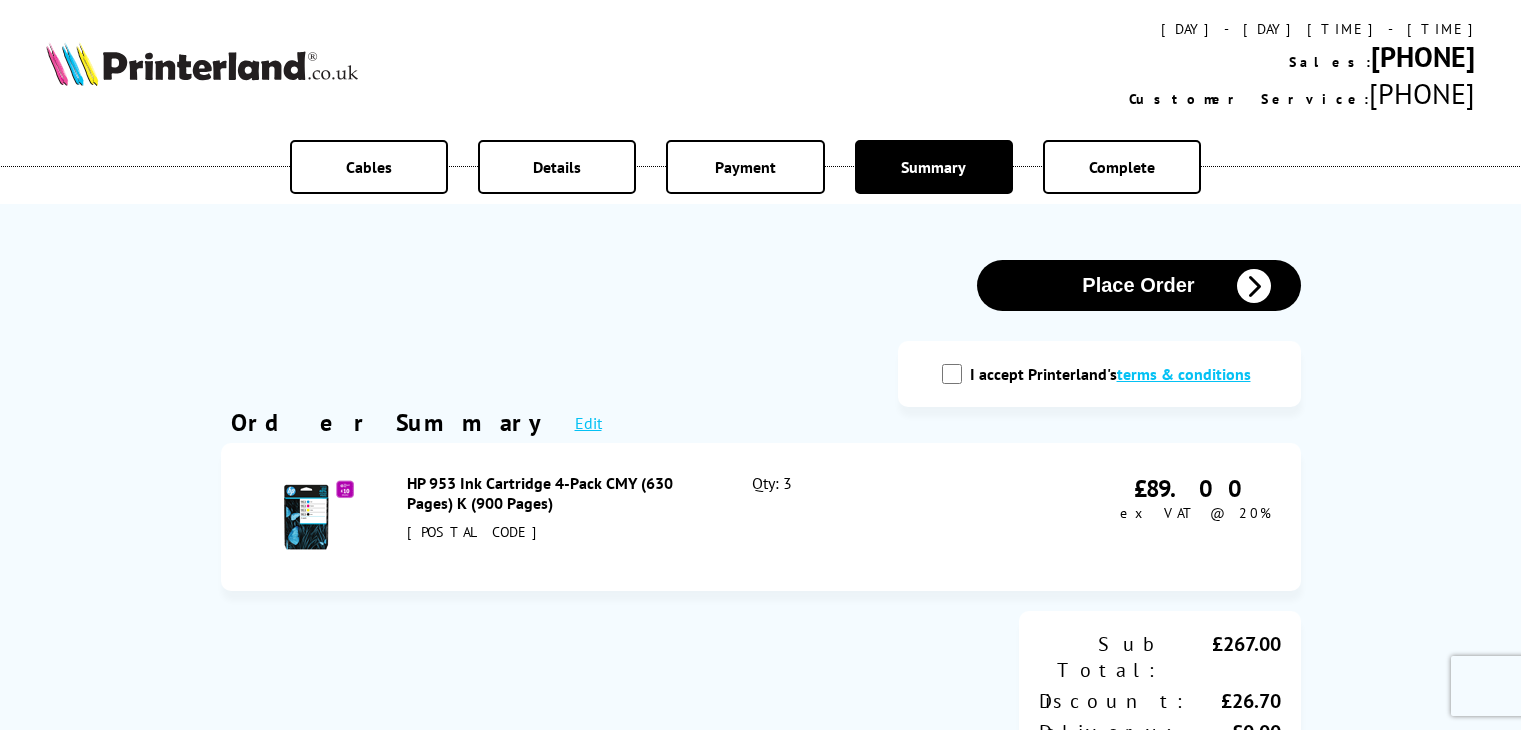 scroll, scrollTop: 0, scrollLeft: 0, axis: both 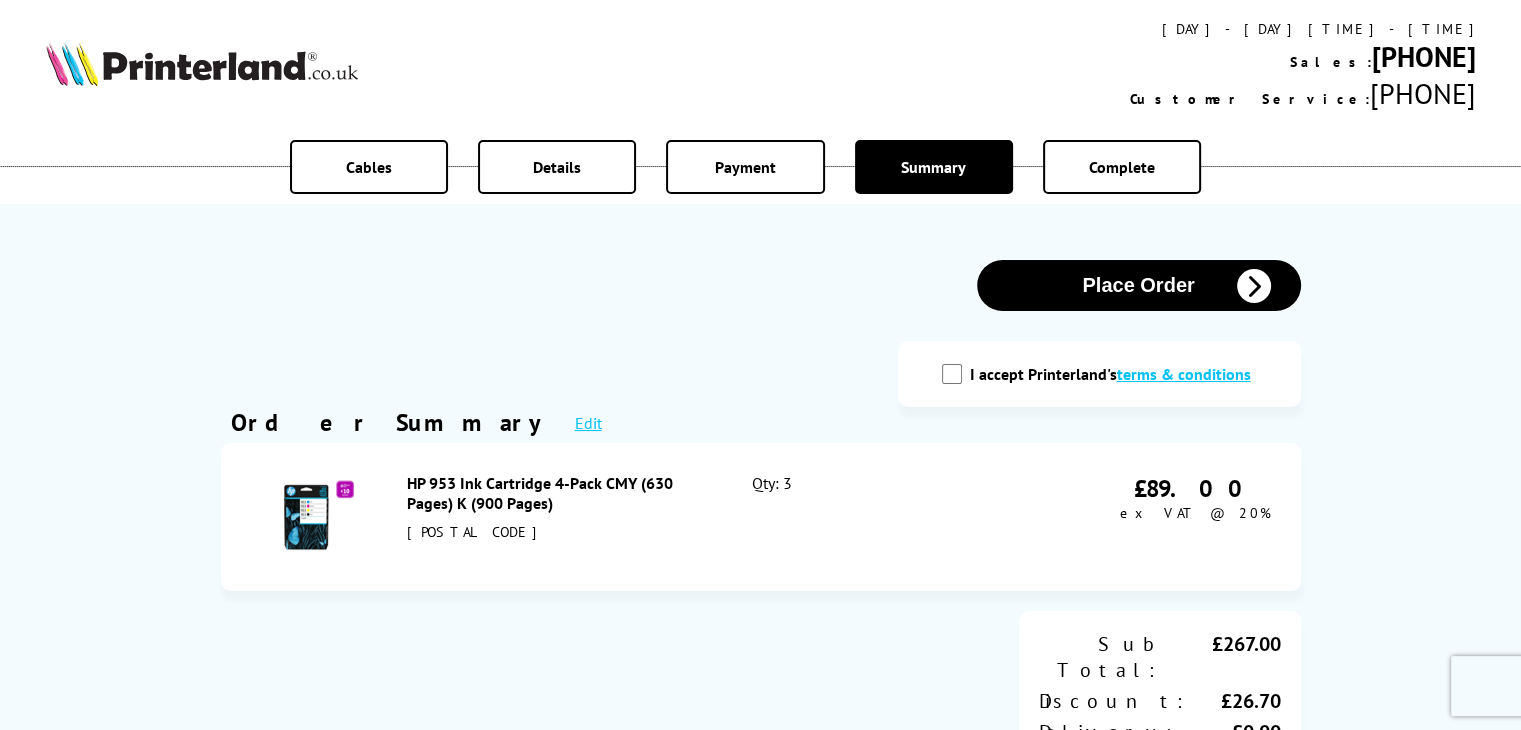 click on "I accept Printerland's  terms & conditions" at bounding box center [952, 374] 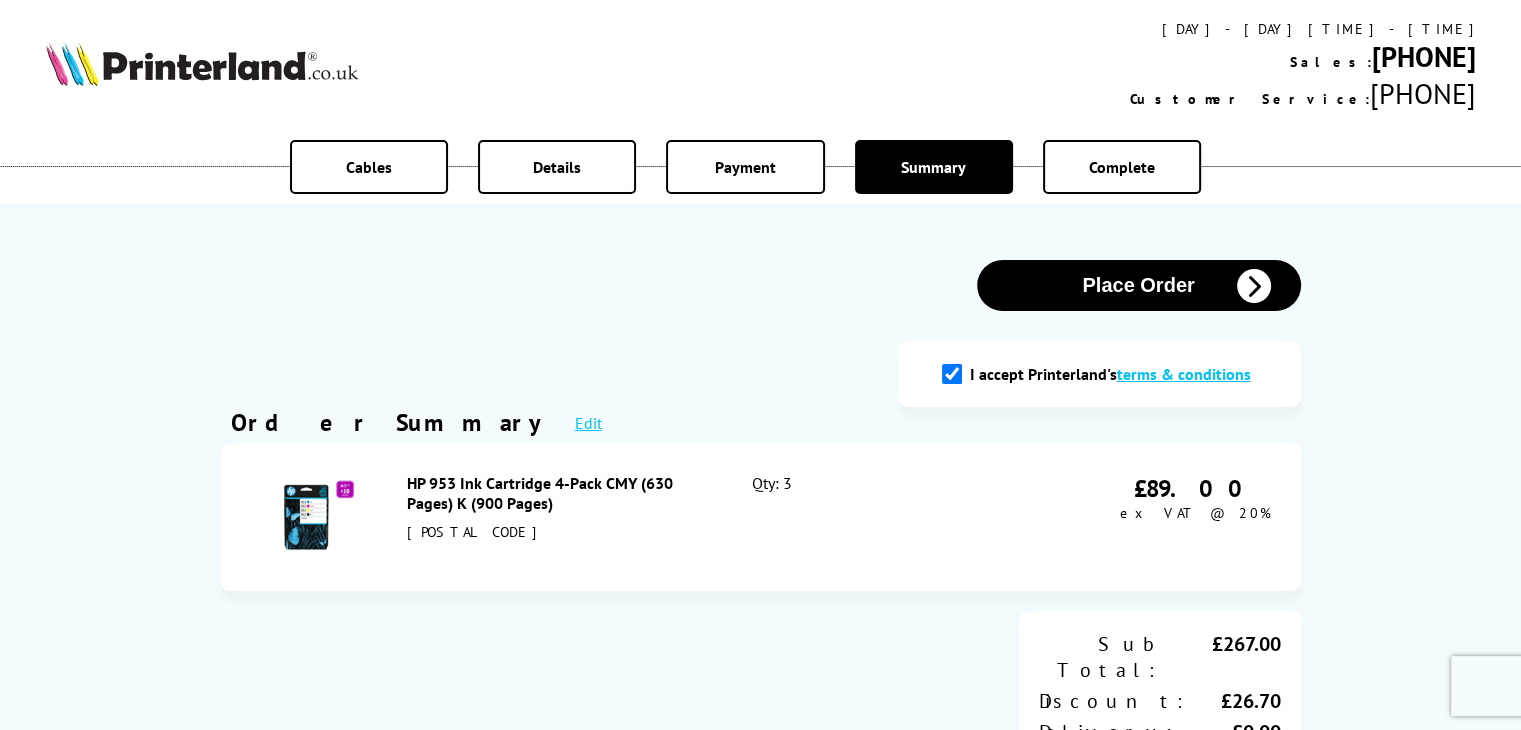 click on "Place Order" at bounding box center [1139, 285] 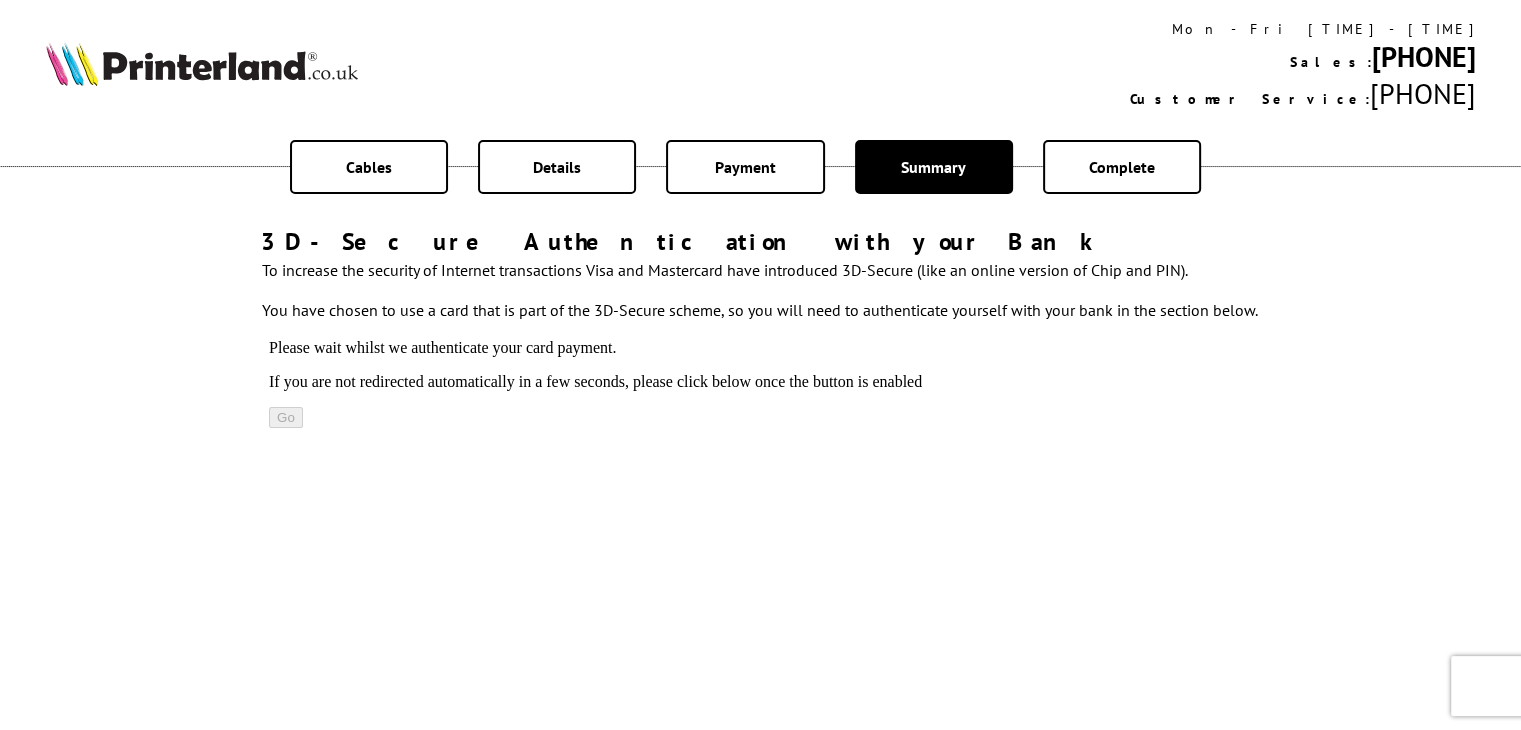 scroll, scrollTop: 0, scrollLeft: 0, axis: both 